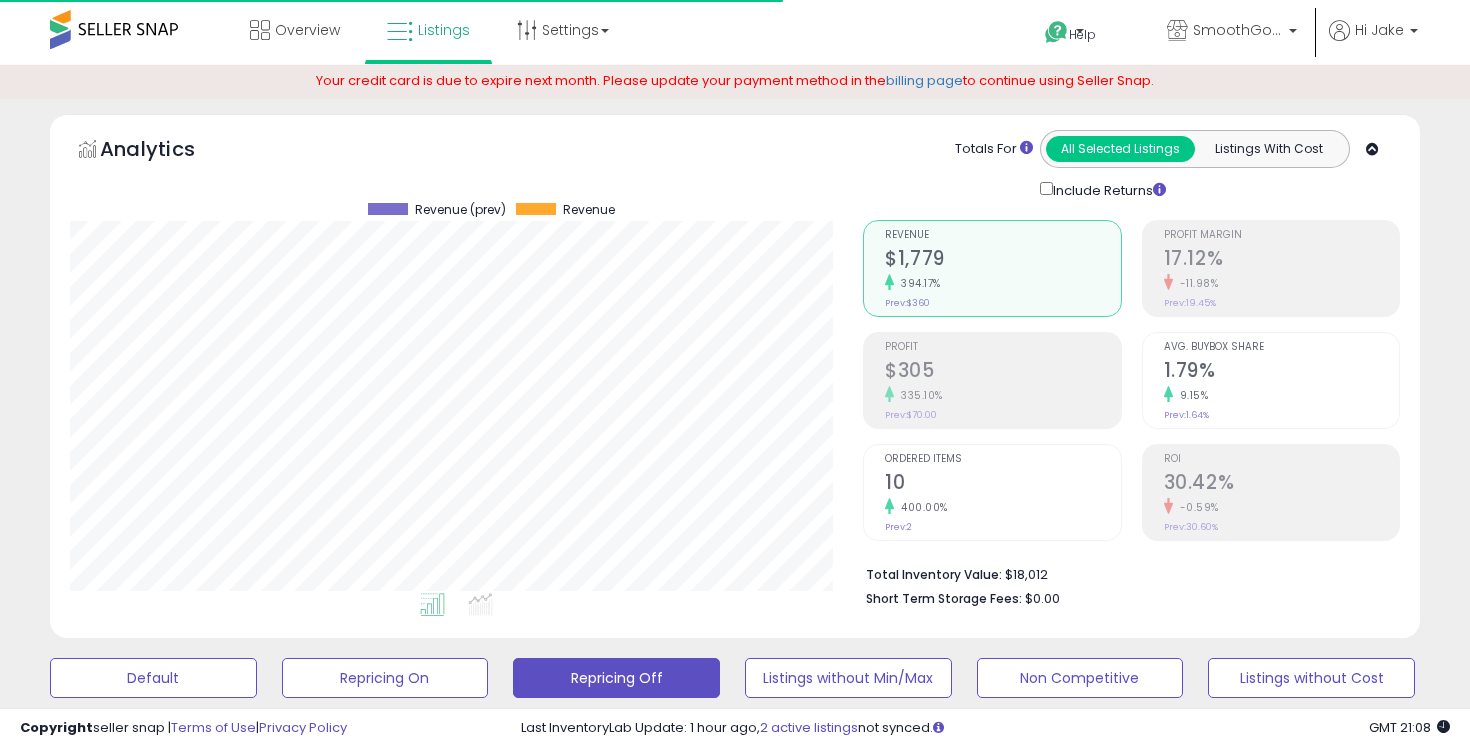 scroll, scrollTop: 475, scrollLeft: 0, axis: vertical 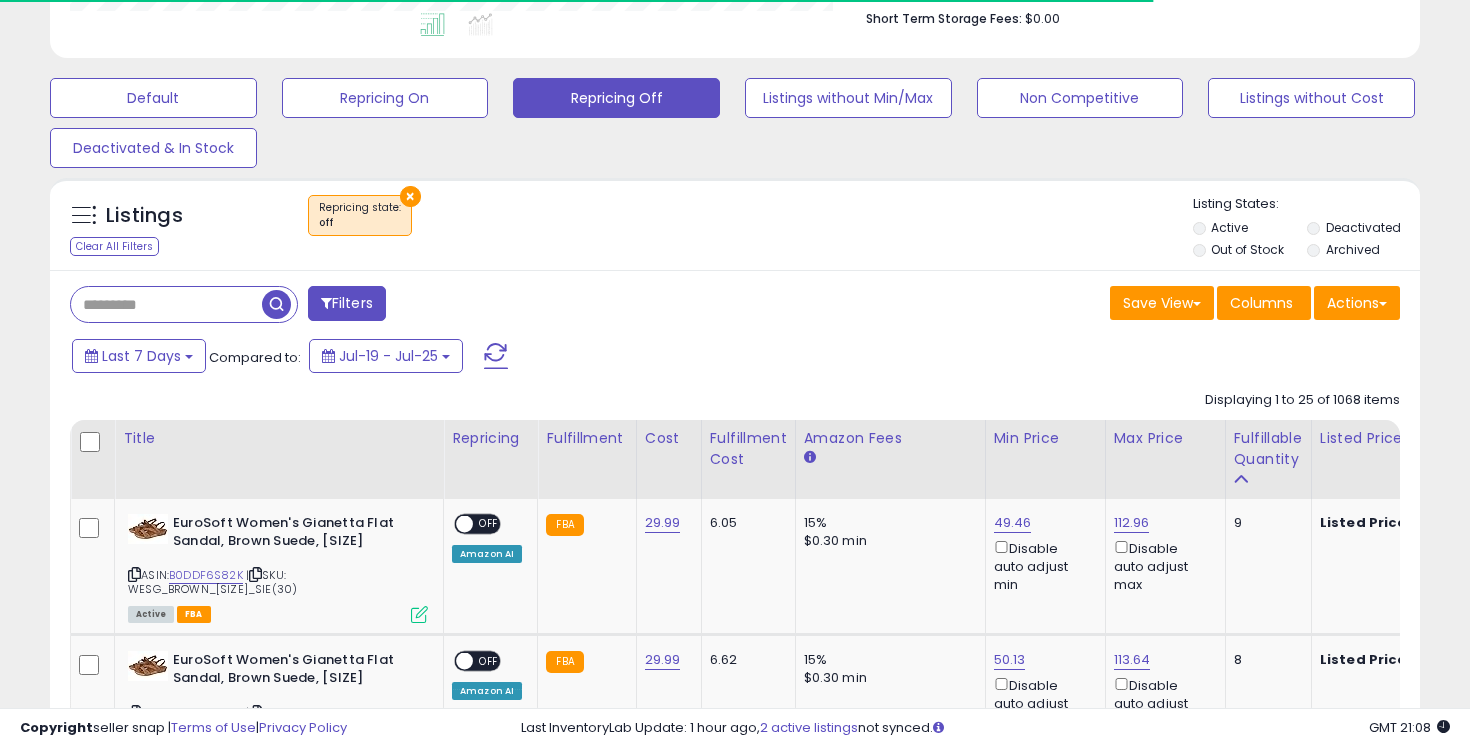 click at bounding box center [496, 356] 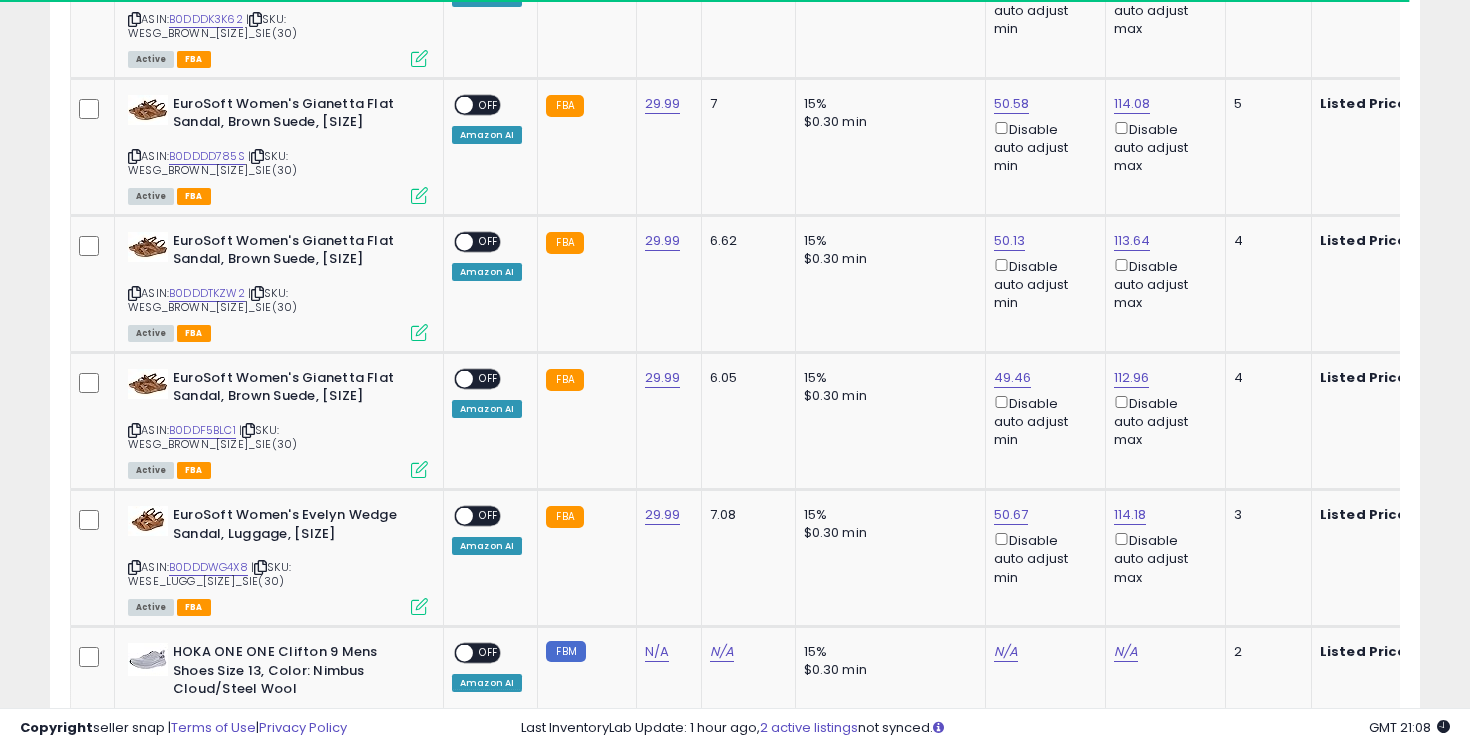scroll, scrollTop: 1513, scrollLeft: 0, axis: vertical 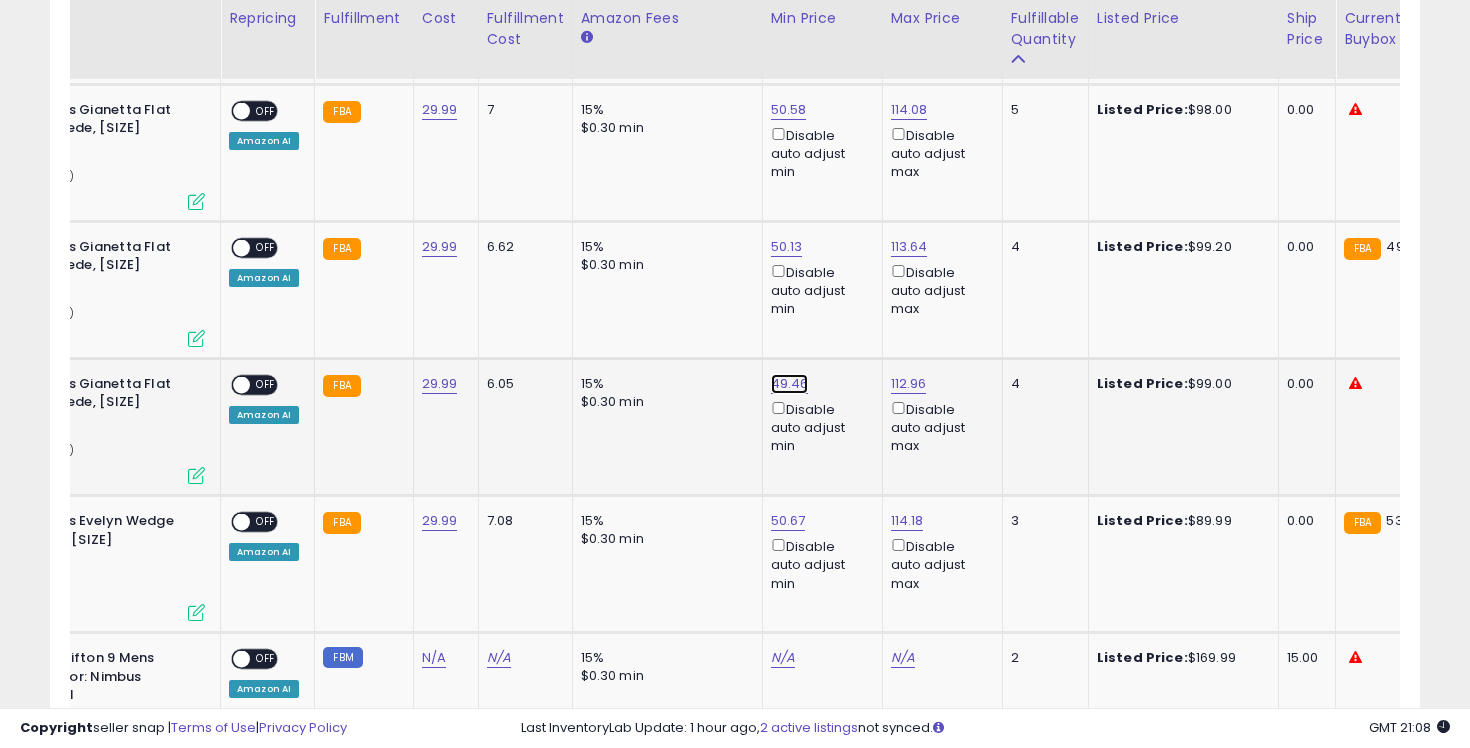 click on "49.46" at bounding box center (790, -301) 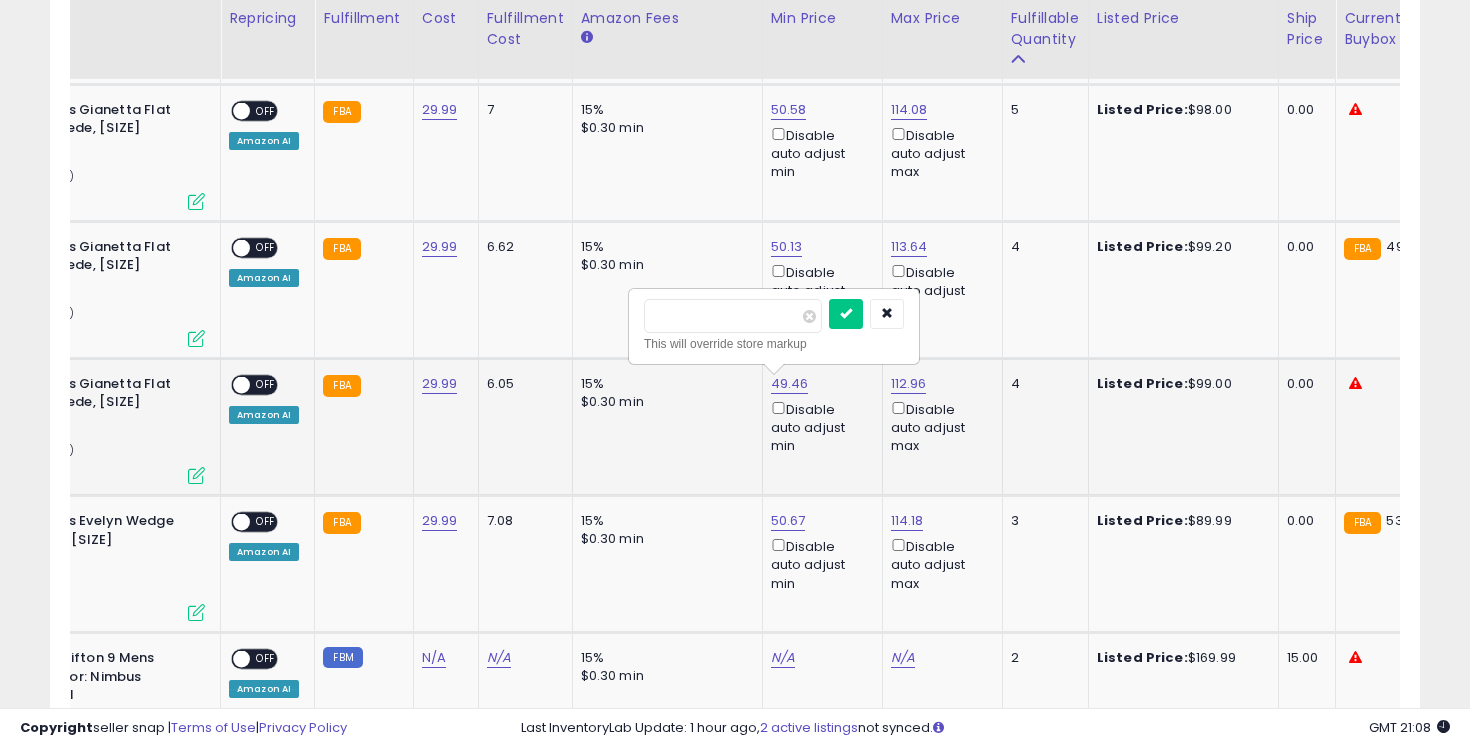 click on "*****" at bounding box center [733, 316] 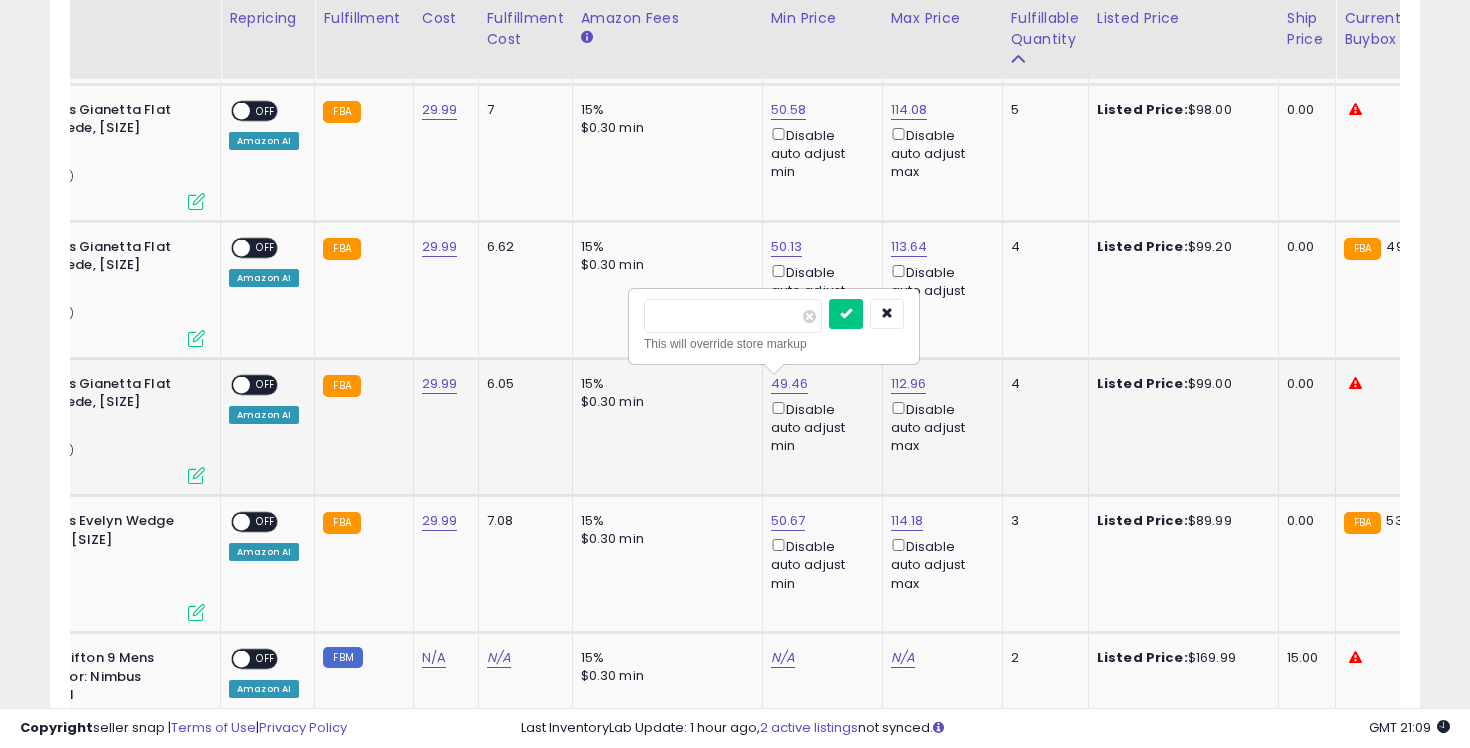 type on "*****" 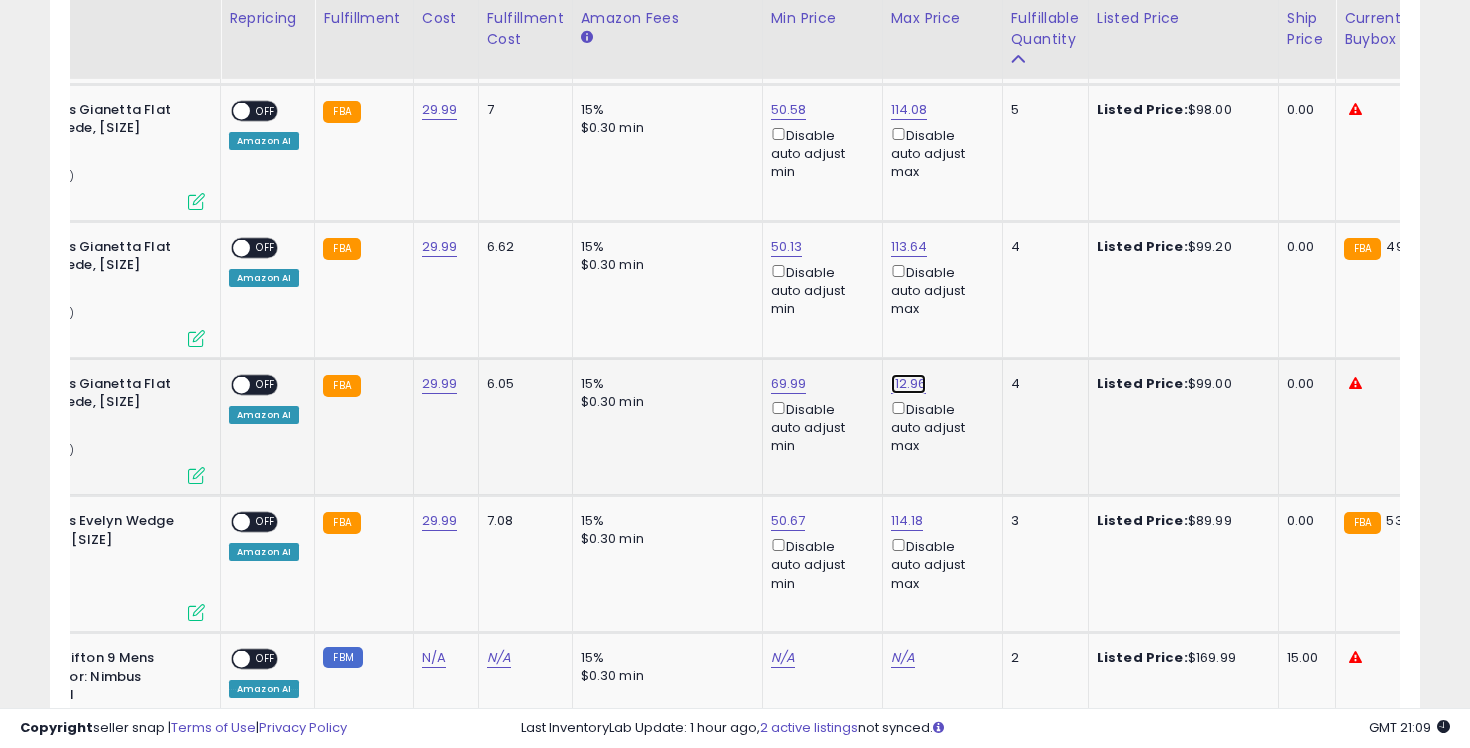 click on "112.96" at bounding box center (909, -301) 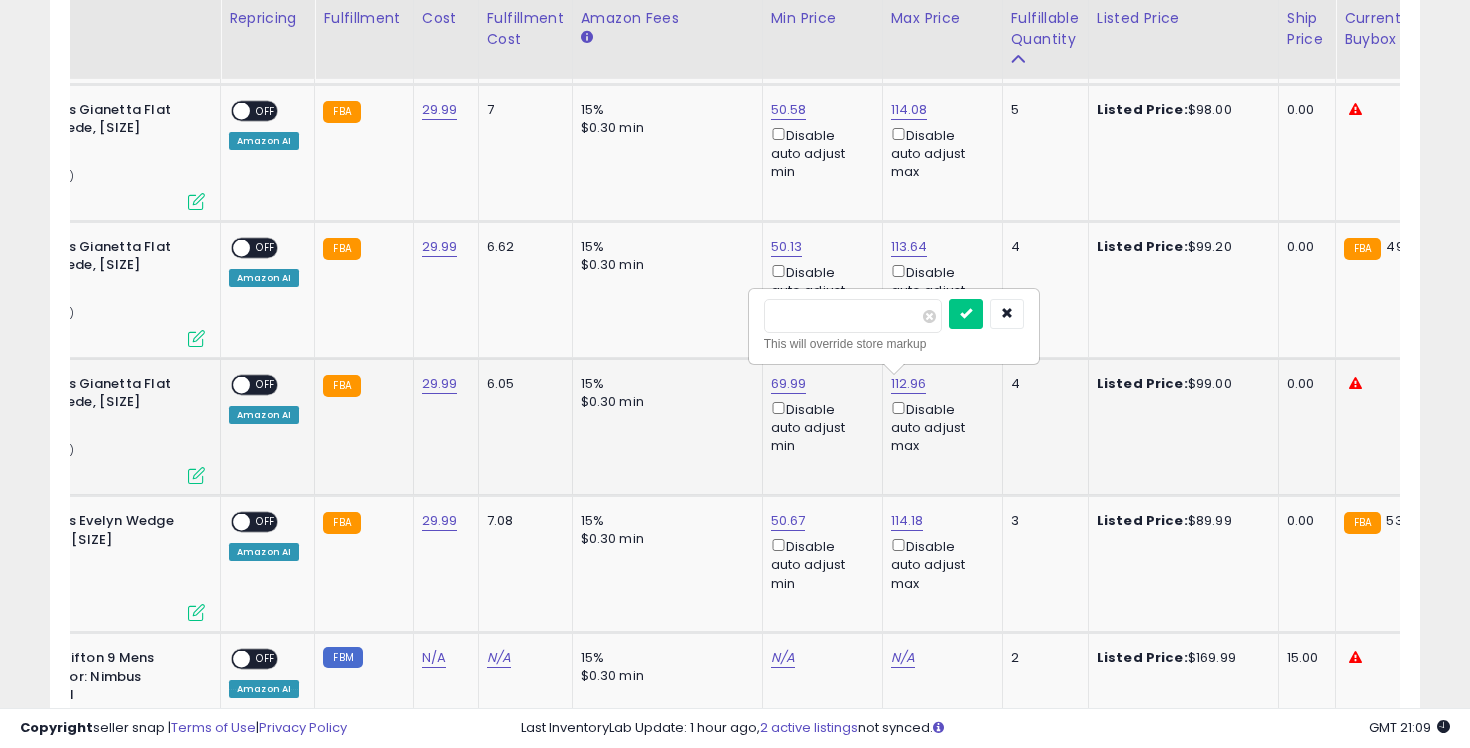 drag, startPoint x: 829, startPoint y: 318, endPoint x: 776, endPoint y: 318, distance: 53 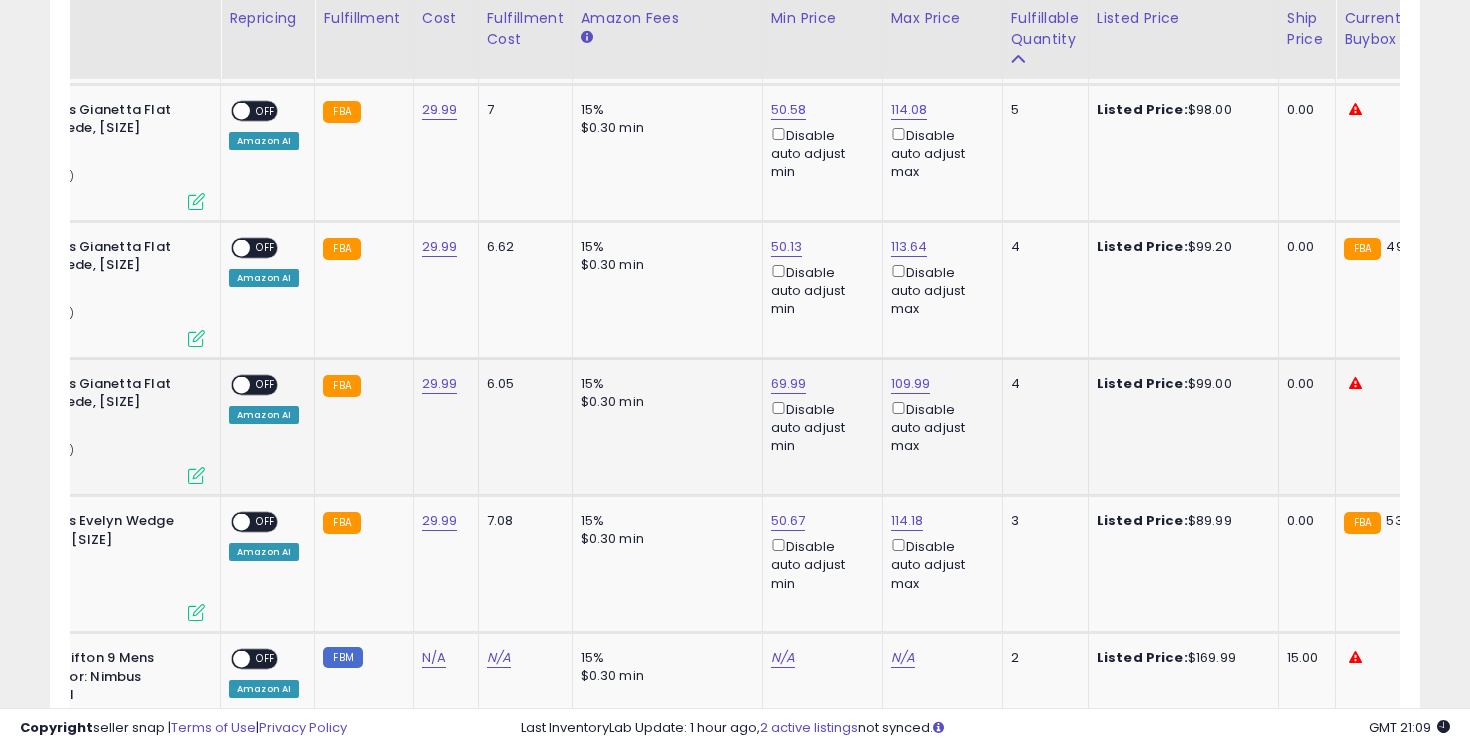 click at bounding box center (241, 384) 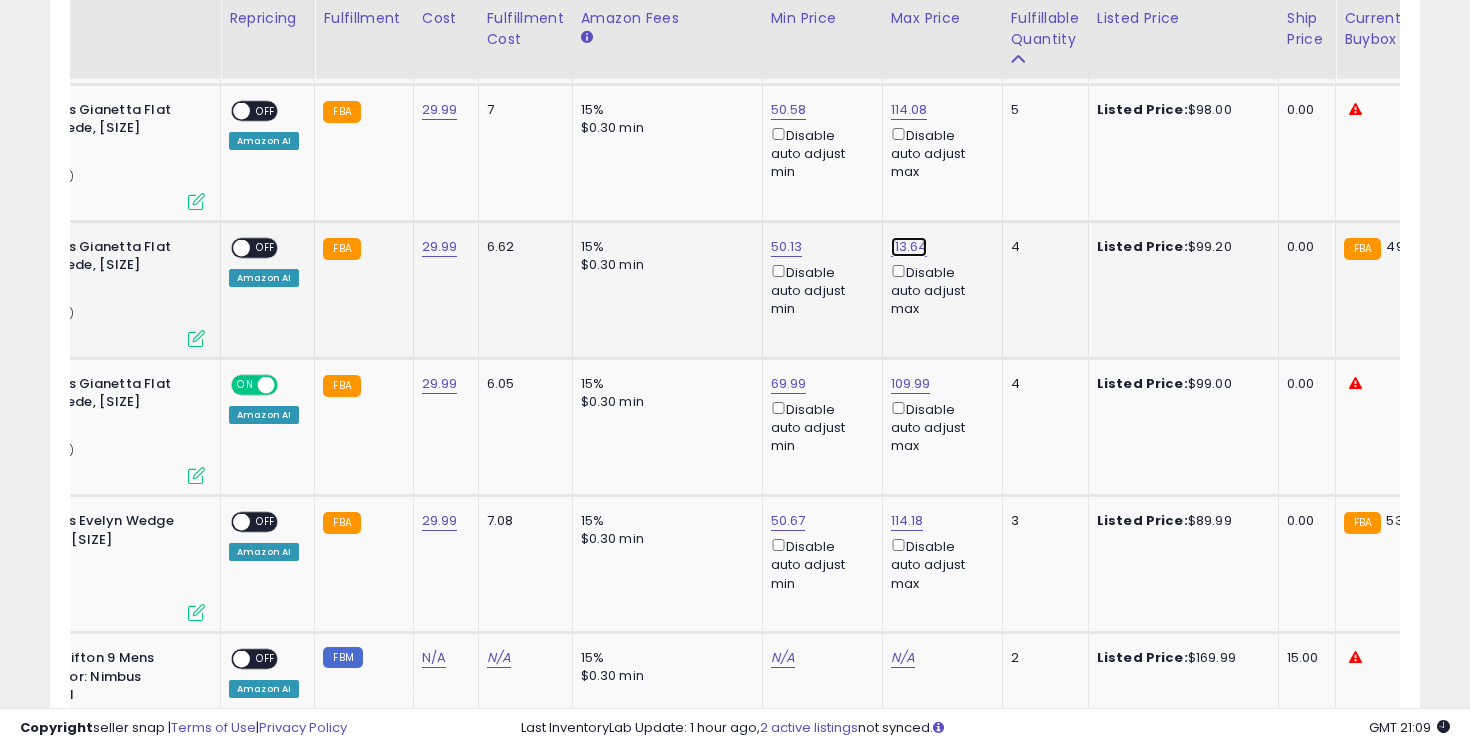 click on "113.64" at bounding box center (909, -301) 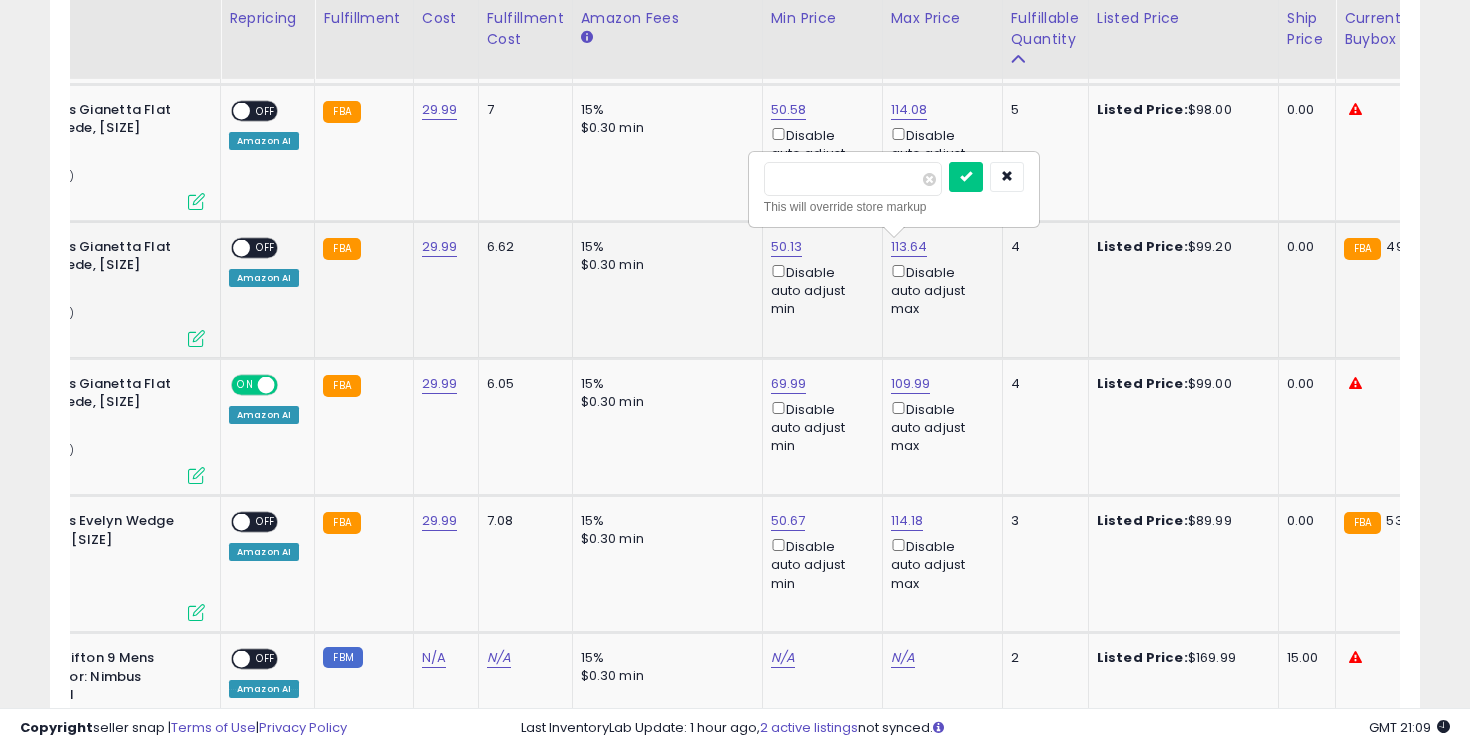 drag, startPoint x: 831, startPoint y: 184, endPoint x: 785, endPoint y: 181, distance: 46.09772 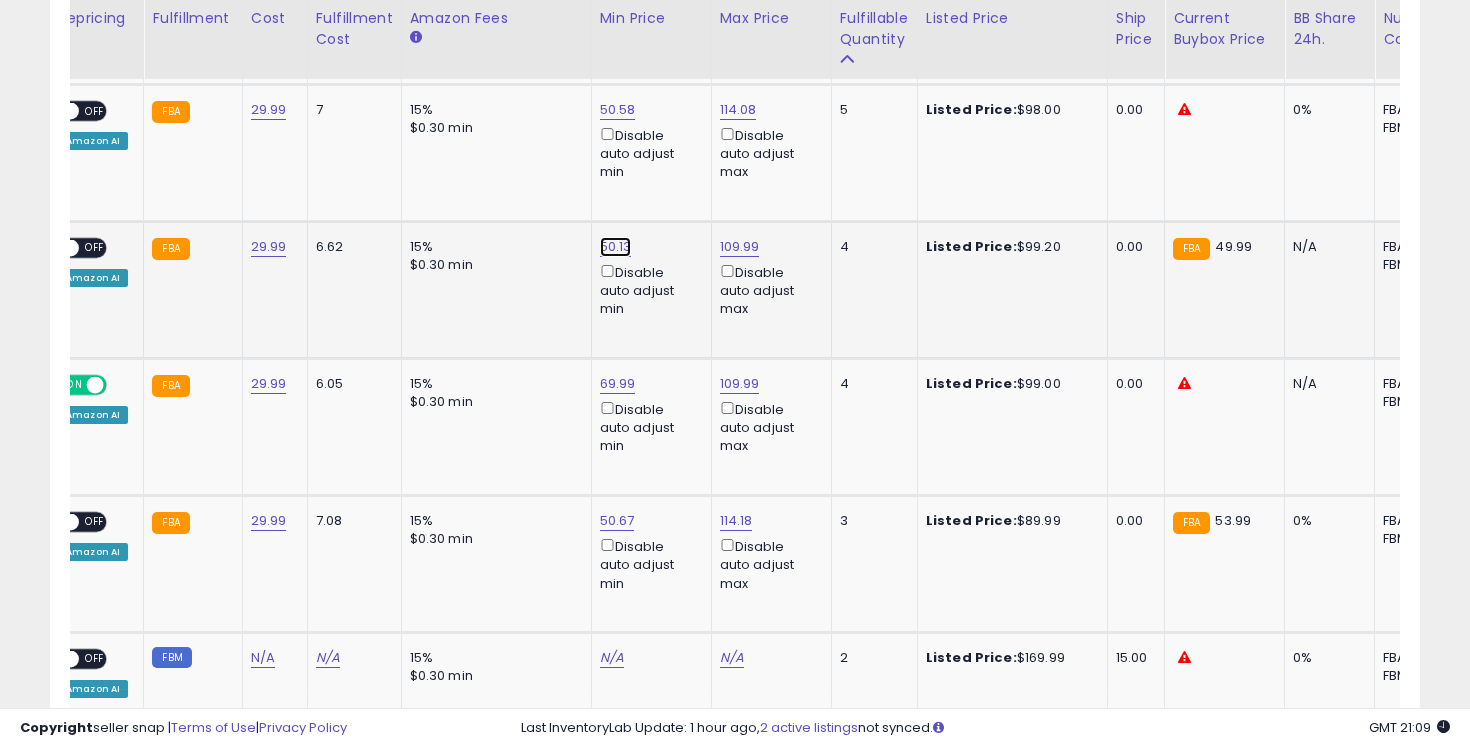 click on "50.13" at bounding box center (619, -301) 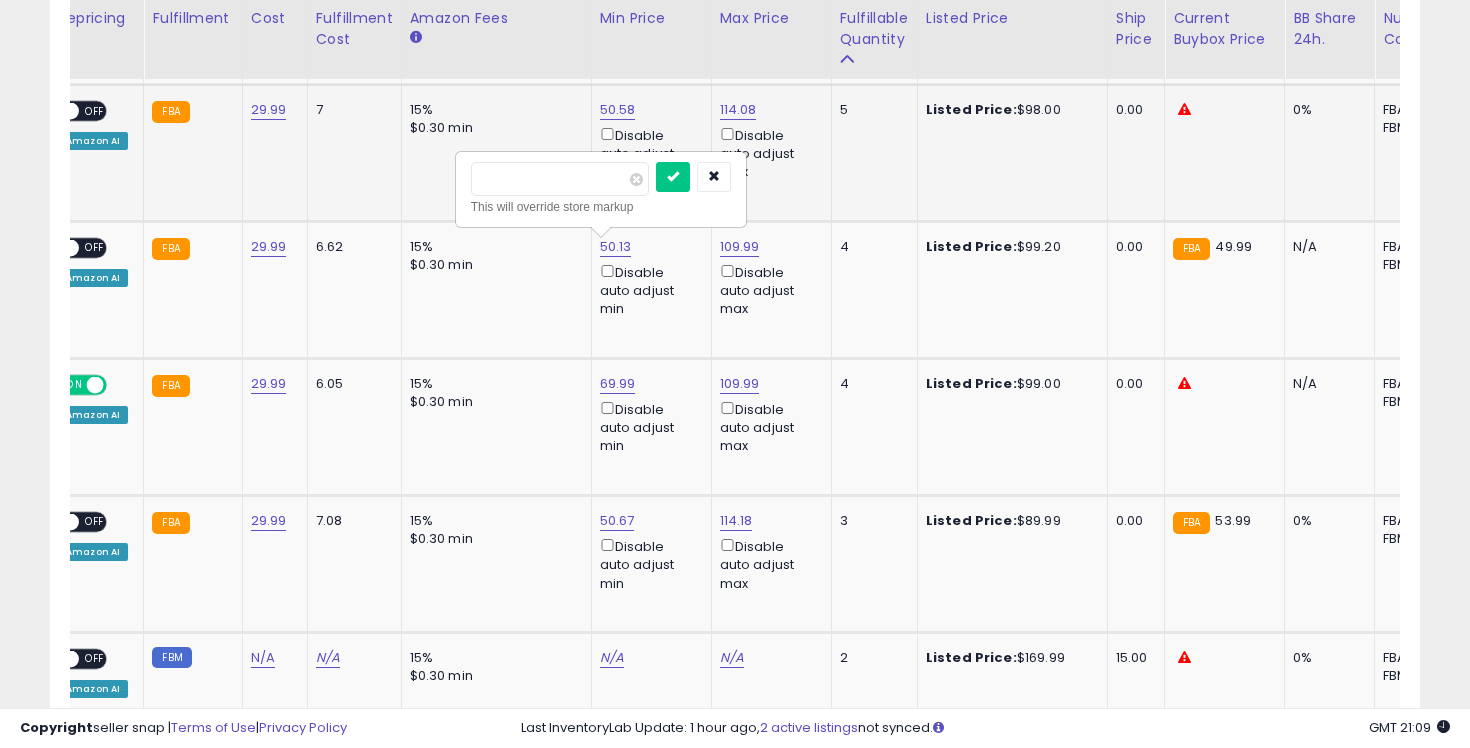 drag, startPoint x: 565, startPoint y: 184, endPoint x: 445, endPoint y: 184, distance: 120 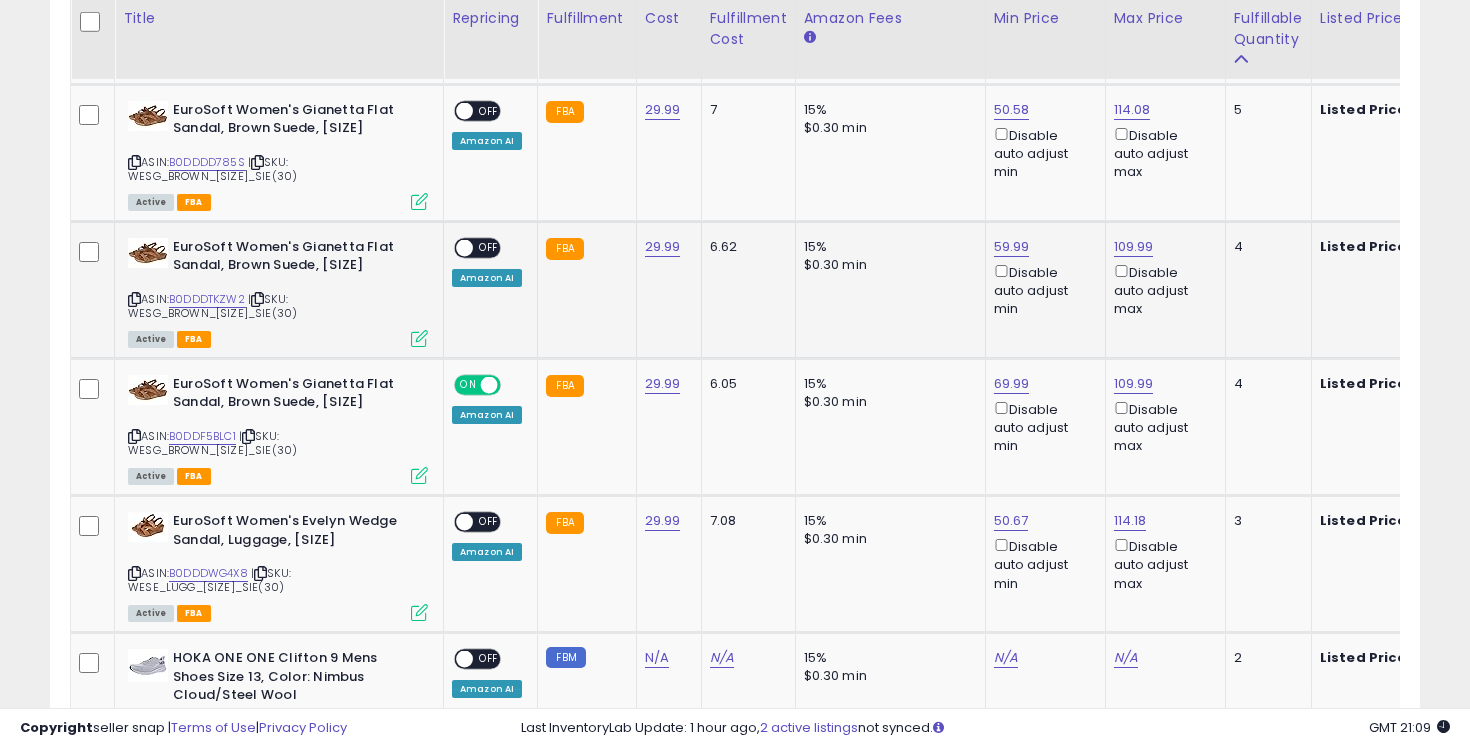 click on "ON   OFF" at bounding box center [477, 247] 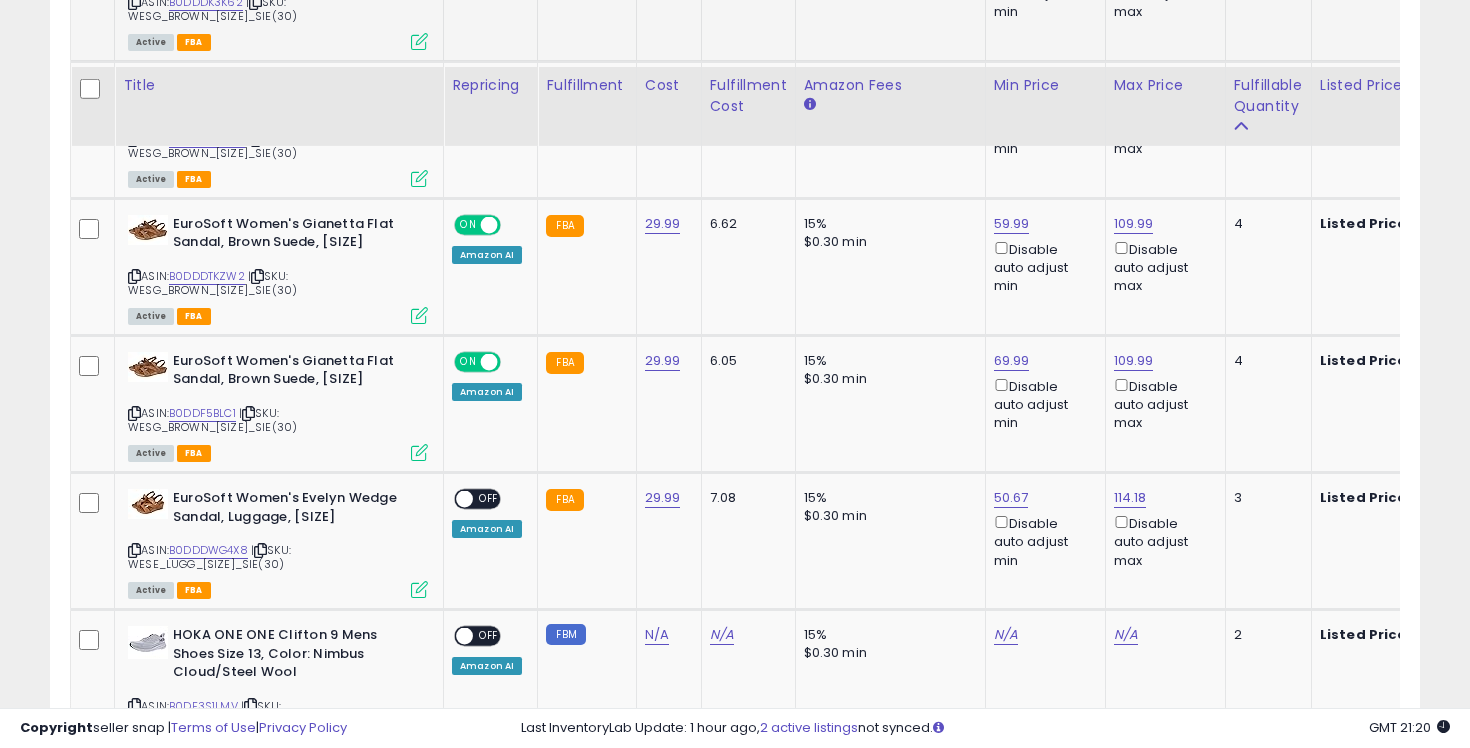 scroll, scrollTop: 1494, scrollLeft: 0, axis: vertical 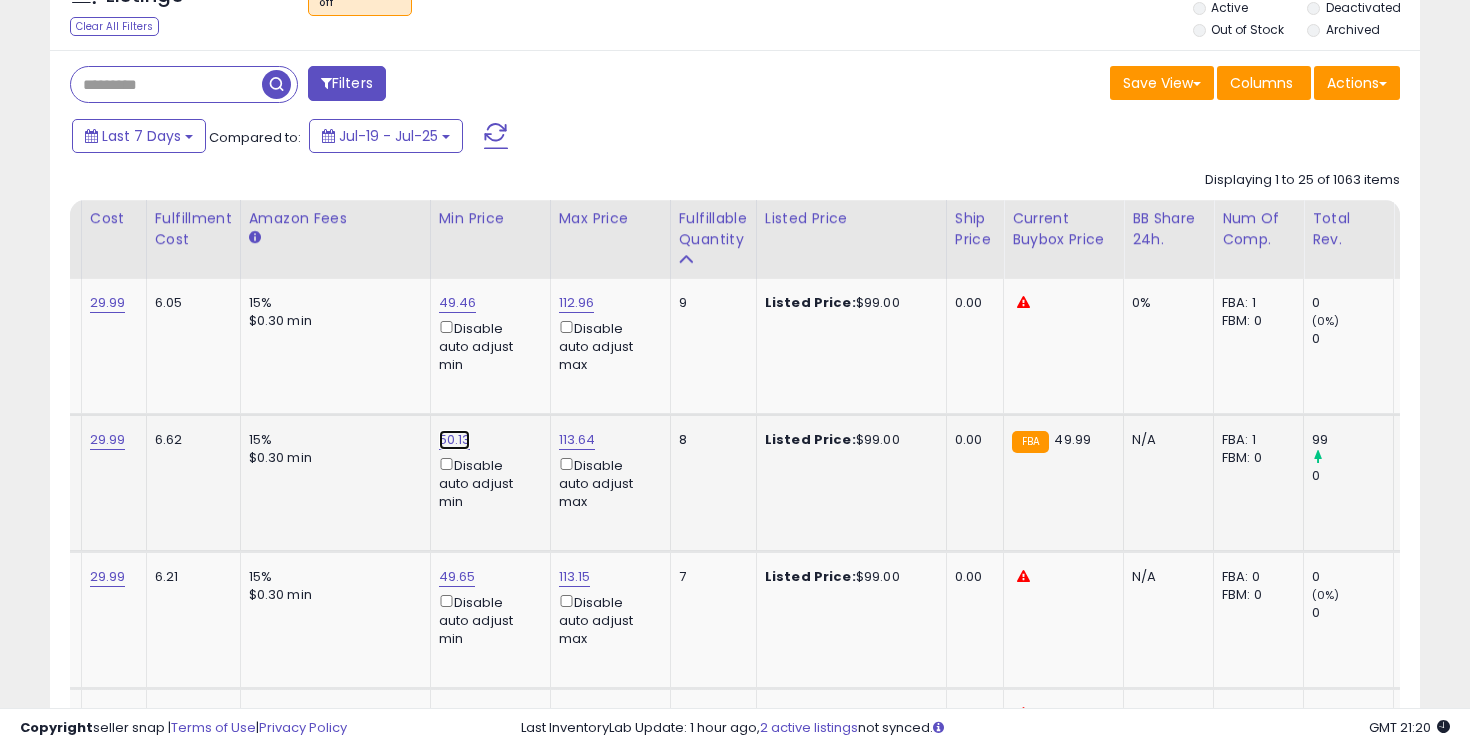 click on "50.13" at bounding box center [458, 303] 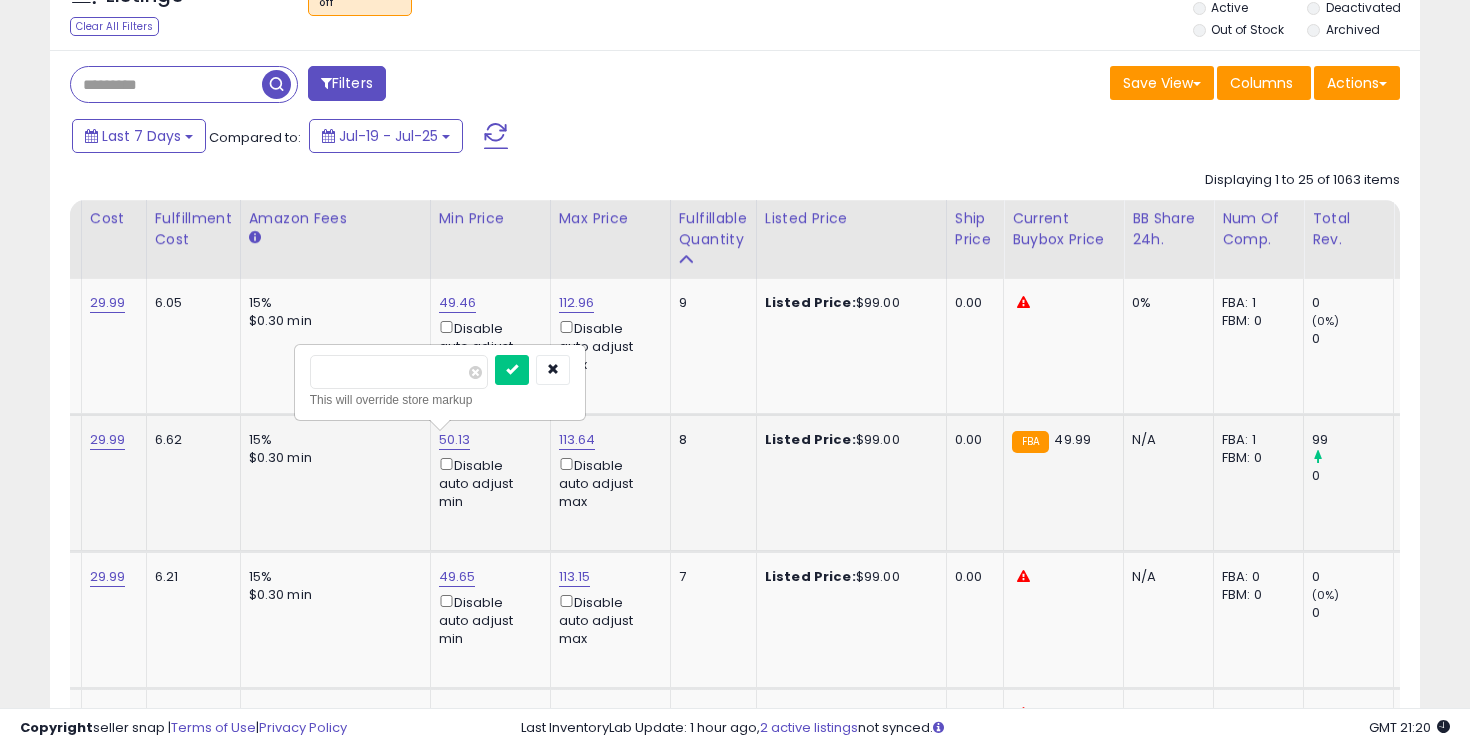drag, startPoint x: 368, startPoint y: 368, endPoint x: 331, endPoint y: 367, distance: 37.01351 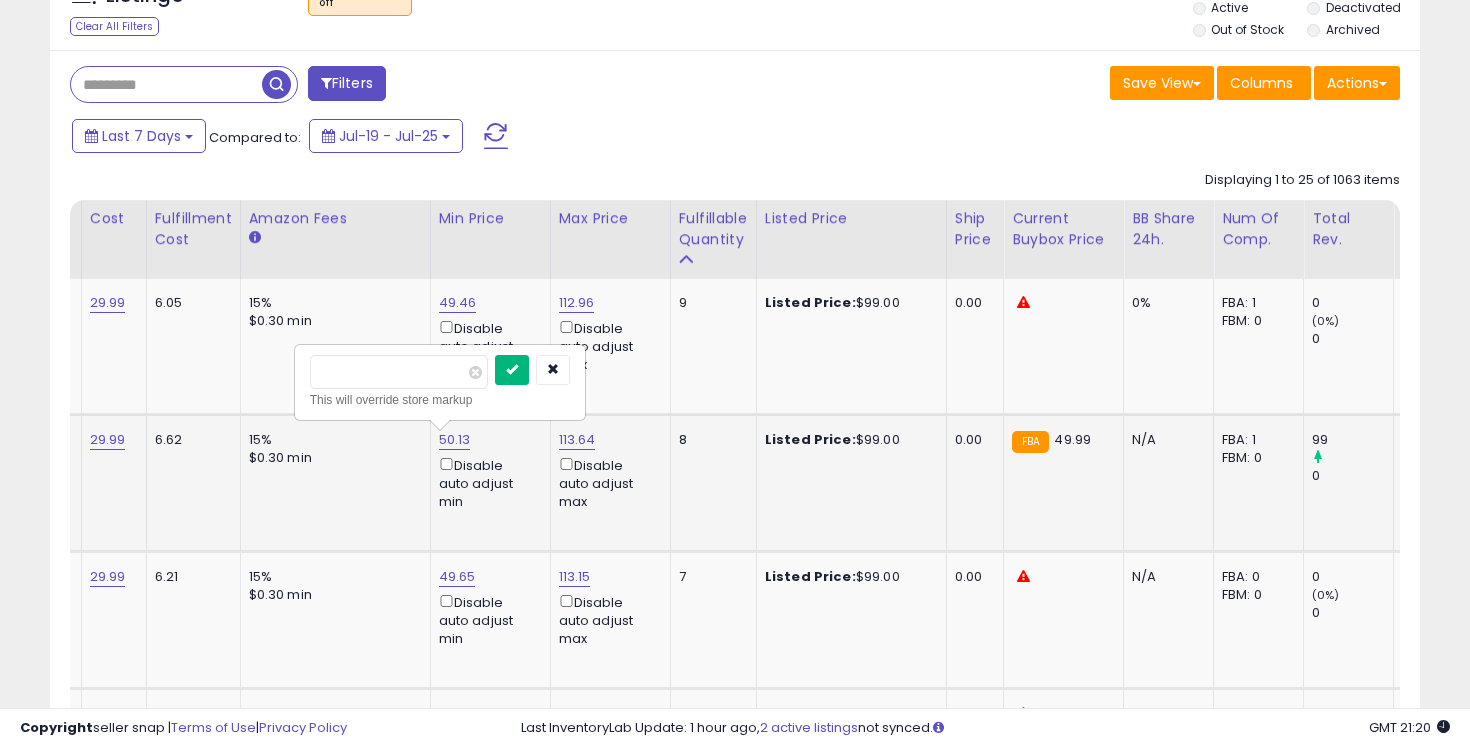type on "*****" 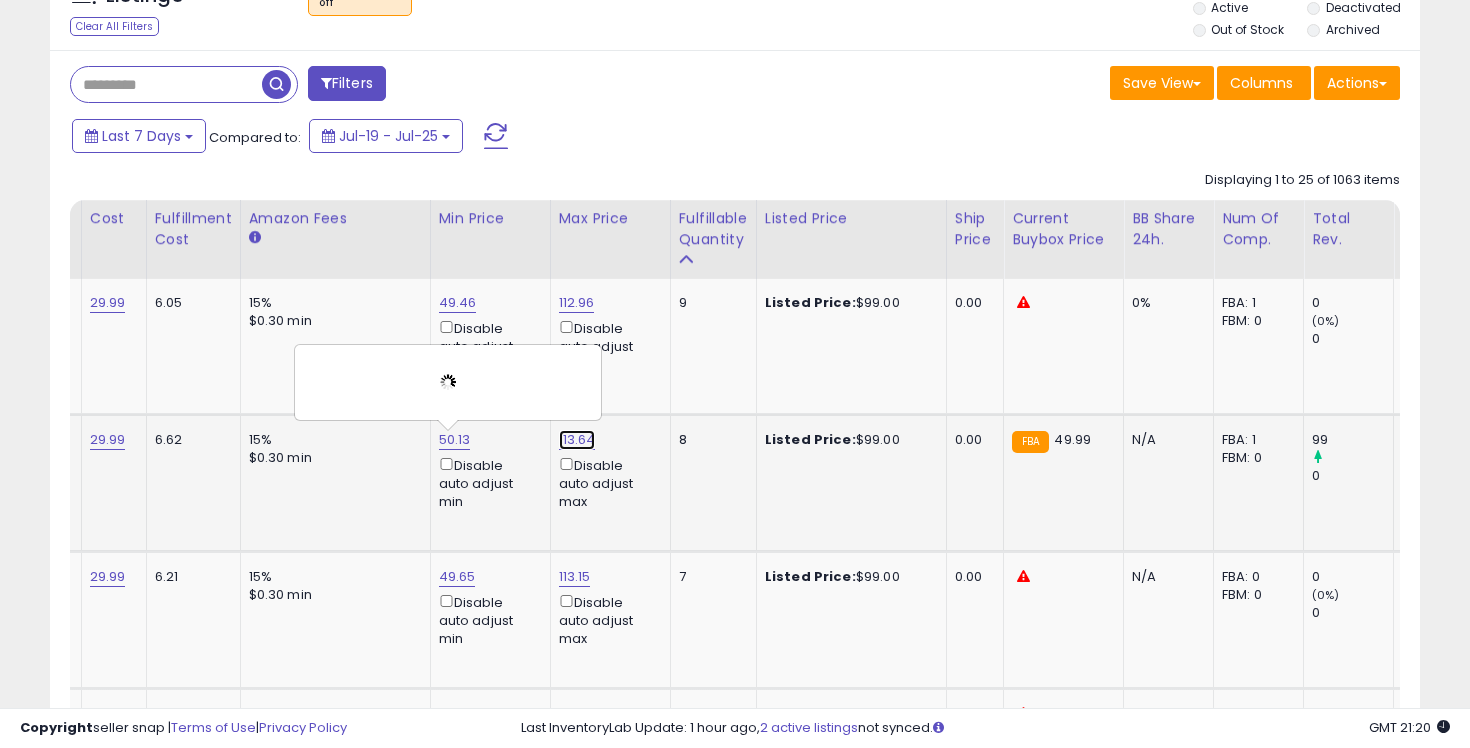 click on "113.64" at bounding box center [577, 303] 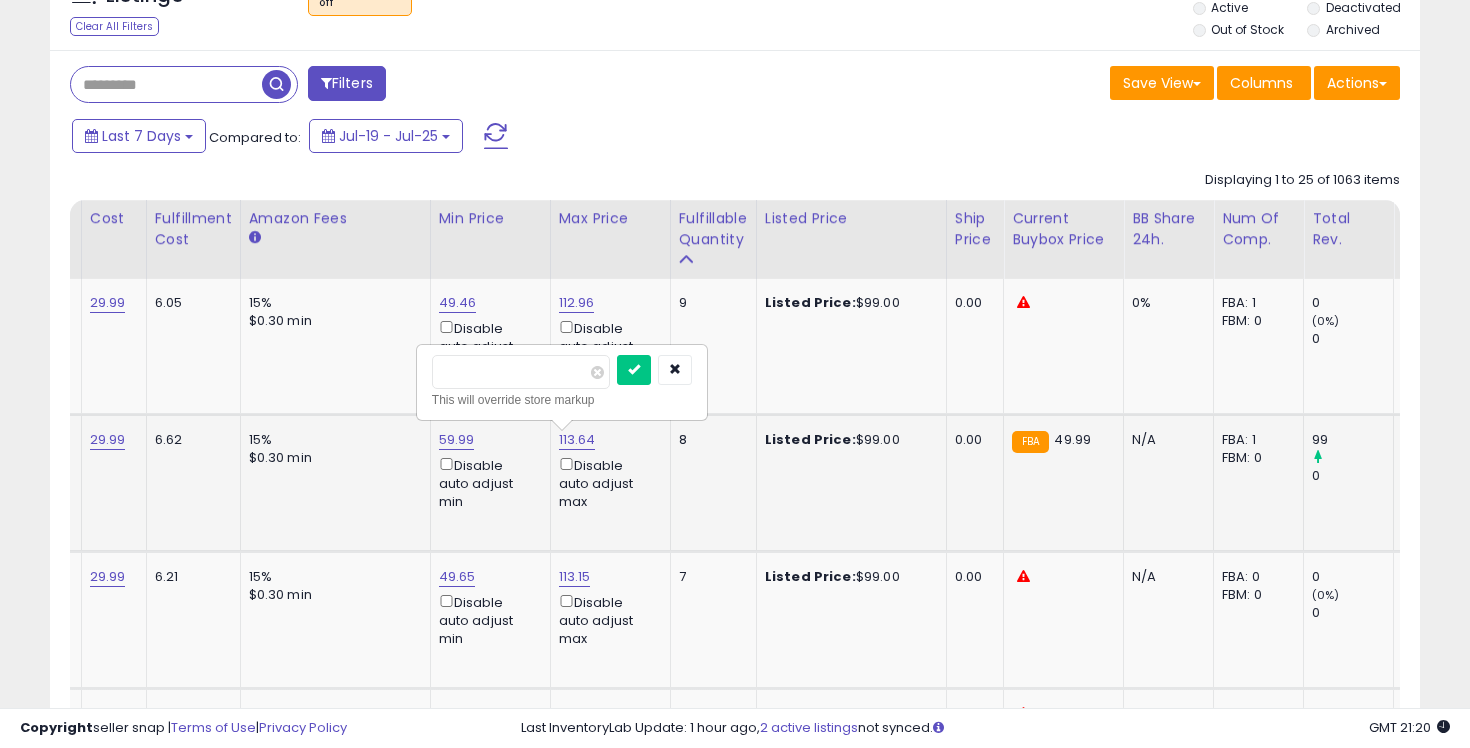 drag, startPoint x: 499, startPoint y: 373, endPoint x: 455, endPoint y: 371, distance: 44.04543 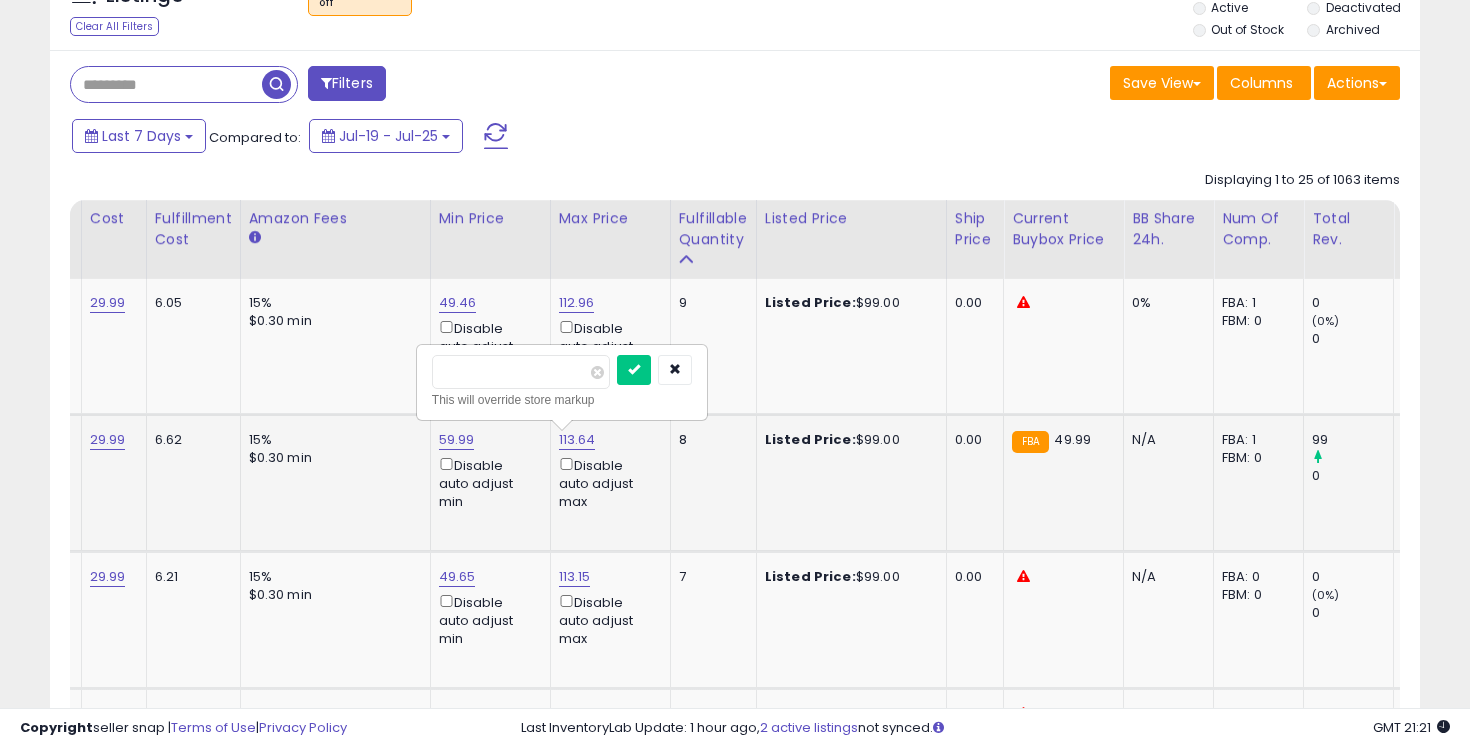 type on "******" 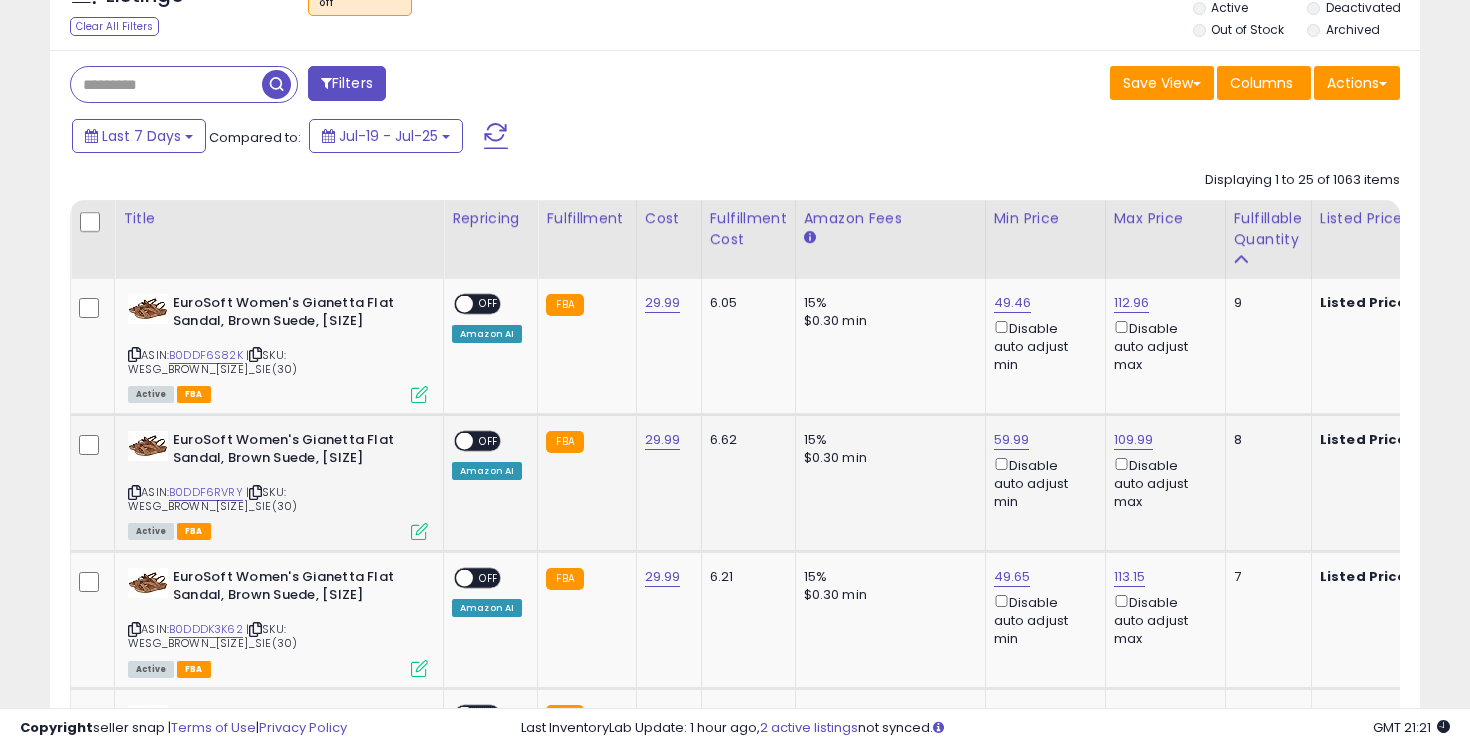 click at bounding box center (464, 440) 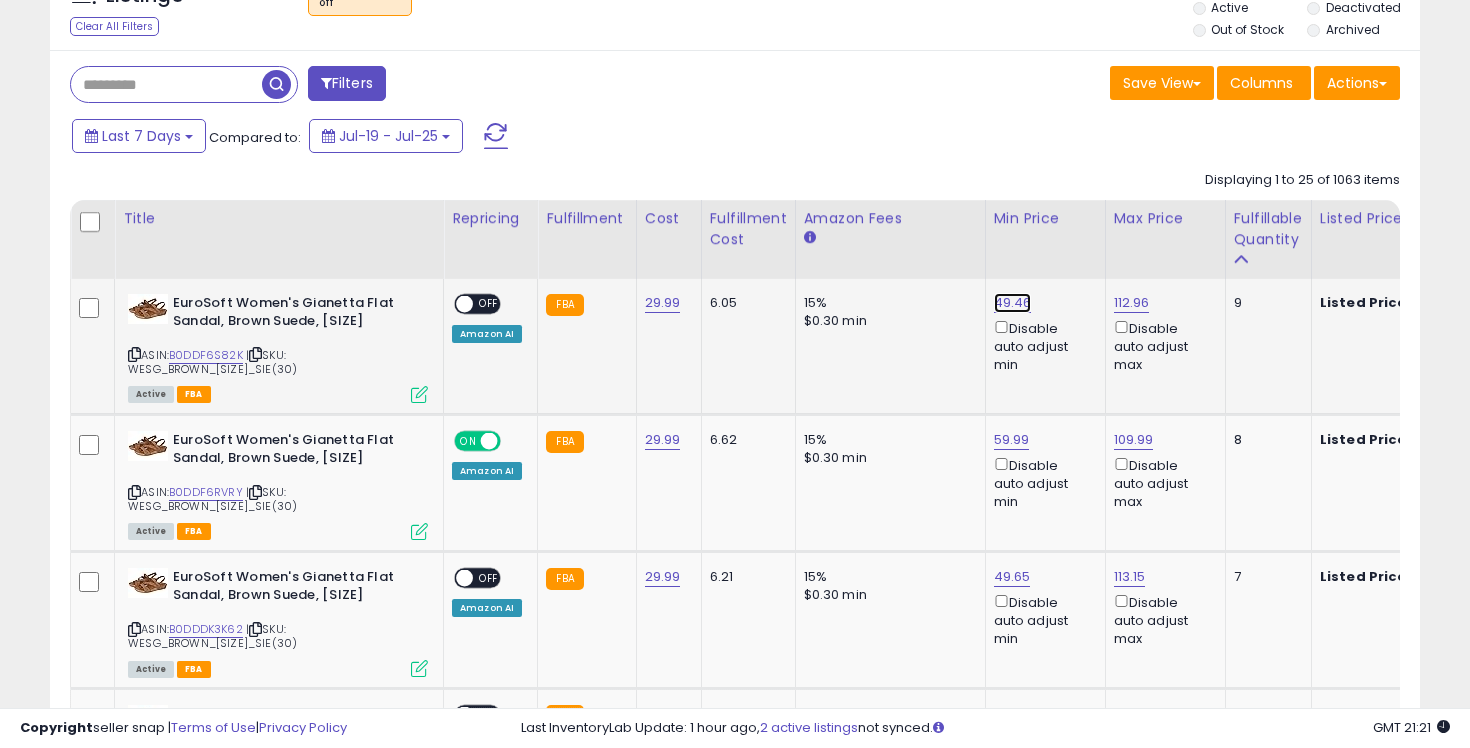 click on "49.46" at bounding box center (1013, 303) 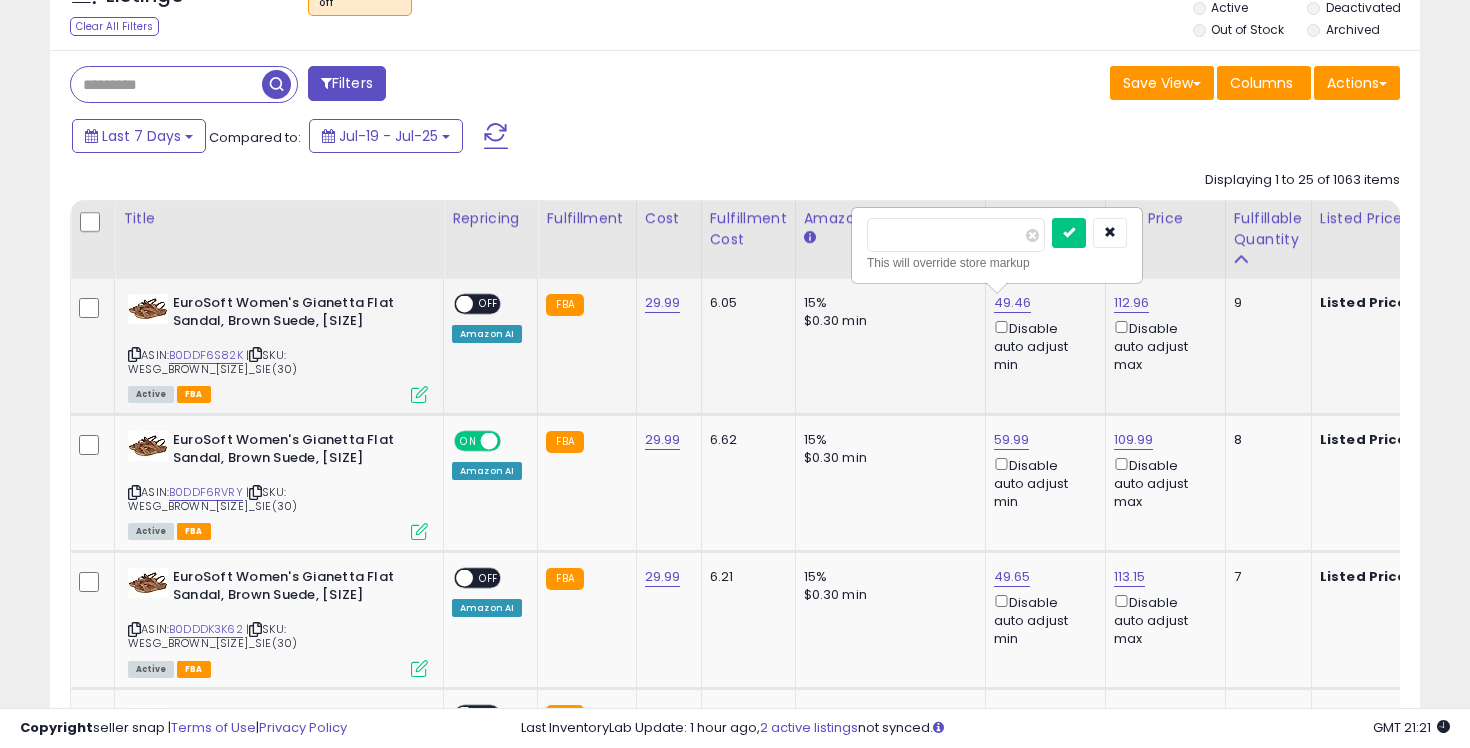 drag, startPoint x: 927, startPoint y: 236, endPoint x: 876, endPoint y: 232, distance: 51.156624 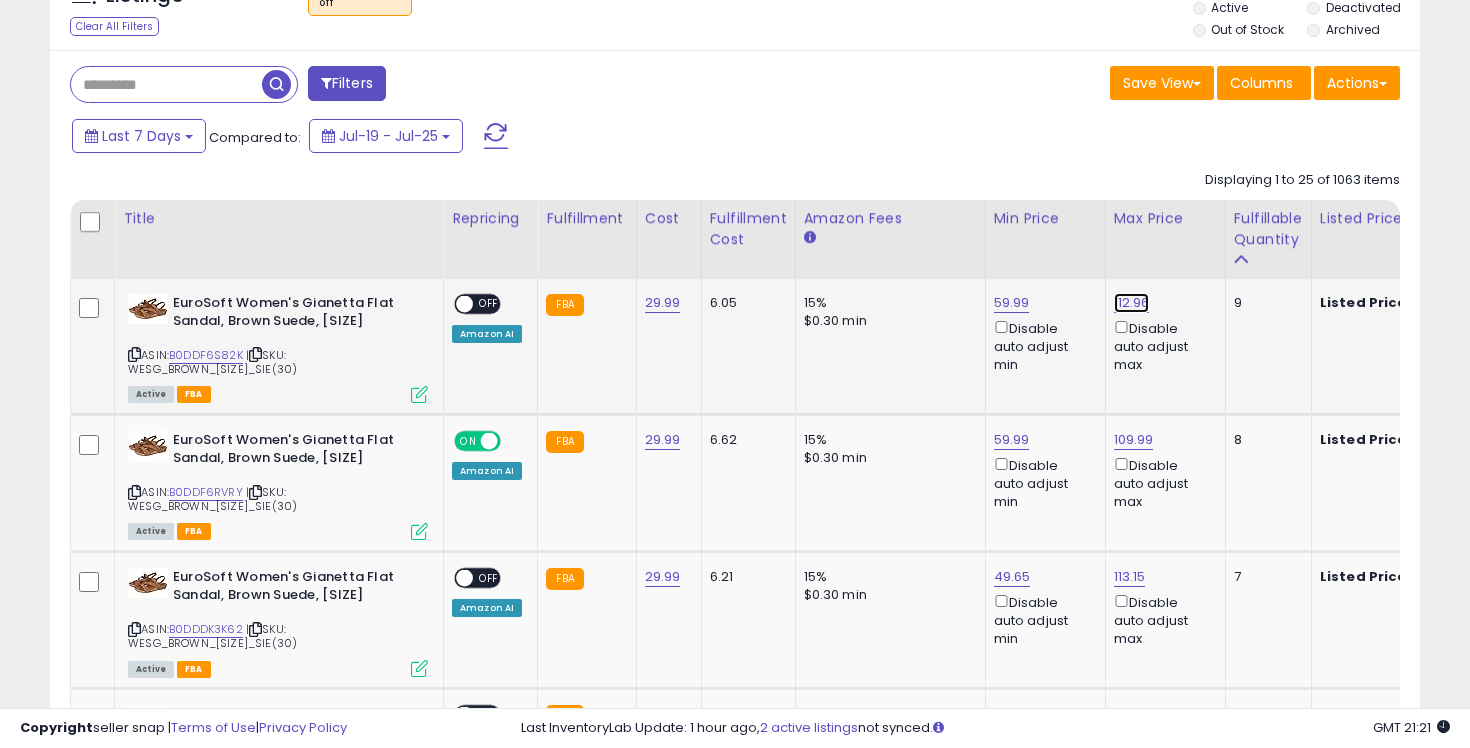 click on "112.96" at bounding box center (1132, 303) 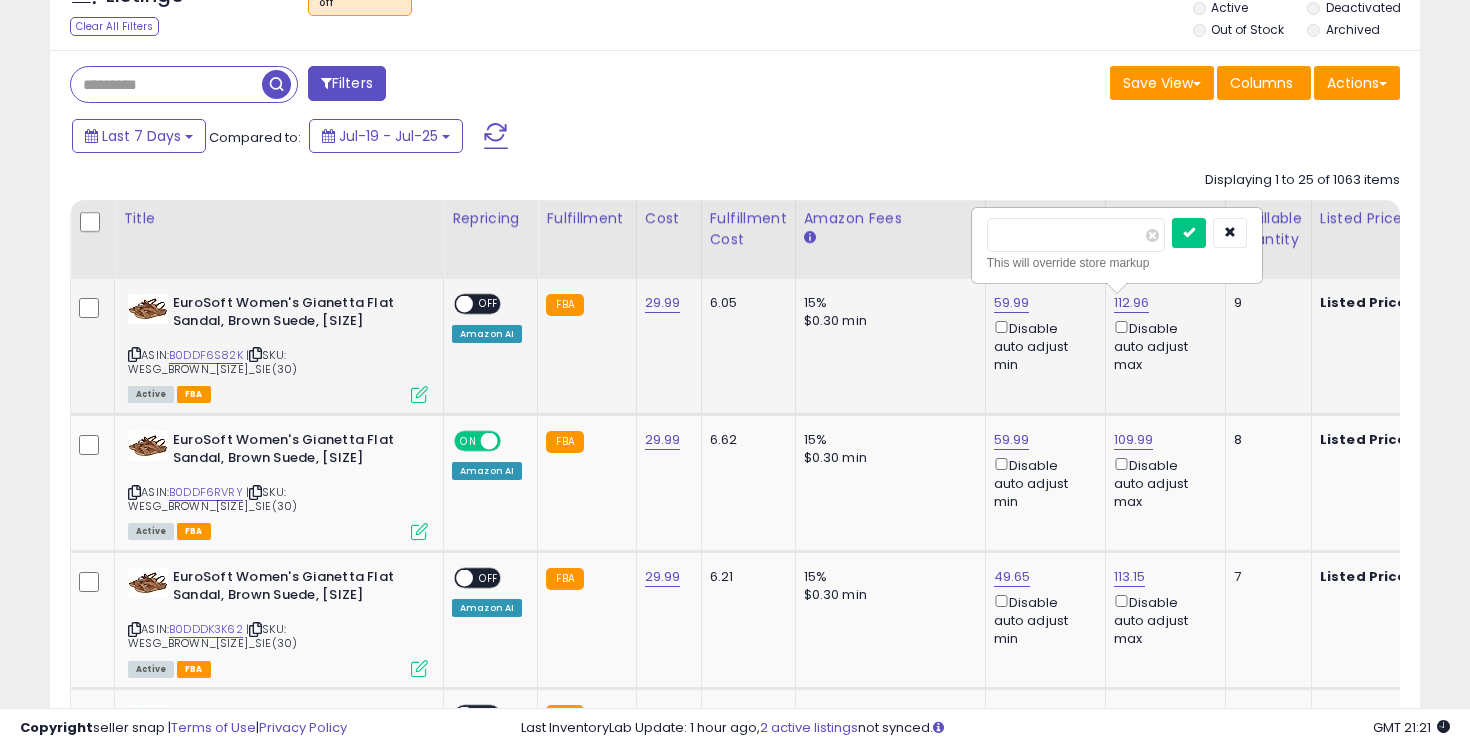 drag, startPoint x: 1053, startPoint y: 239, endPoint x: 1010, endPoint y: 236, distance: 43.104523 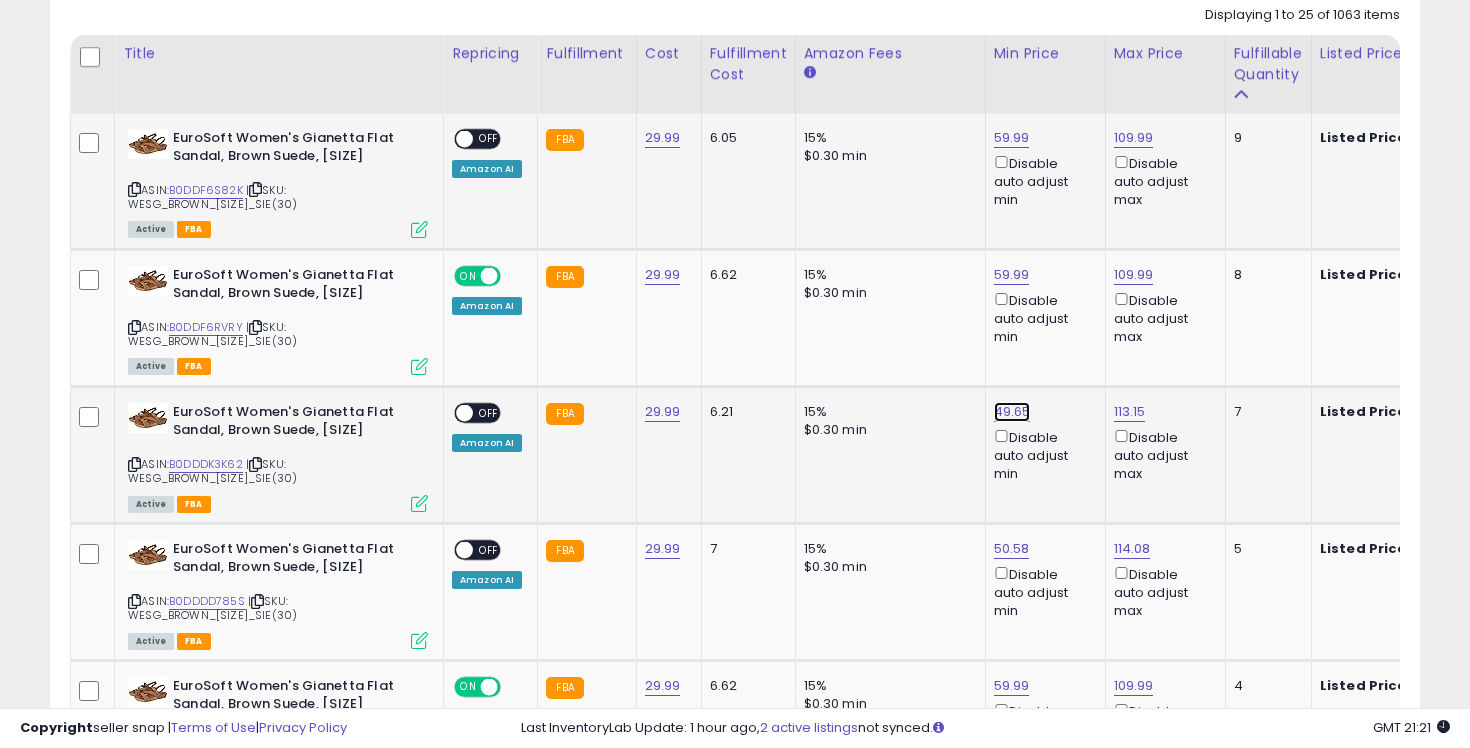 click on "49.65" at bounding box center (1012, 138) 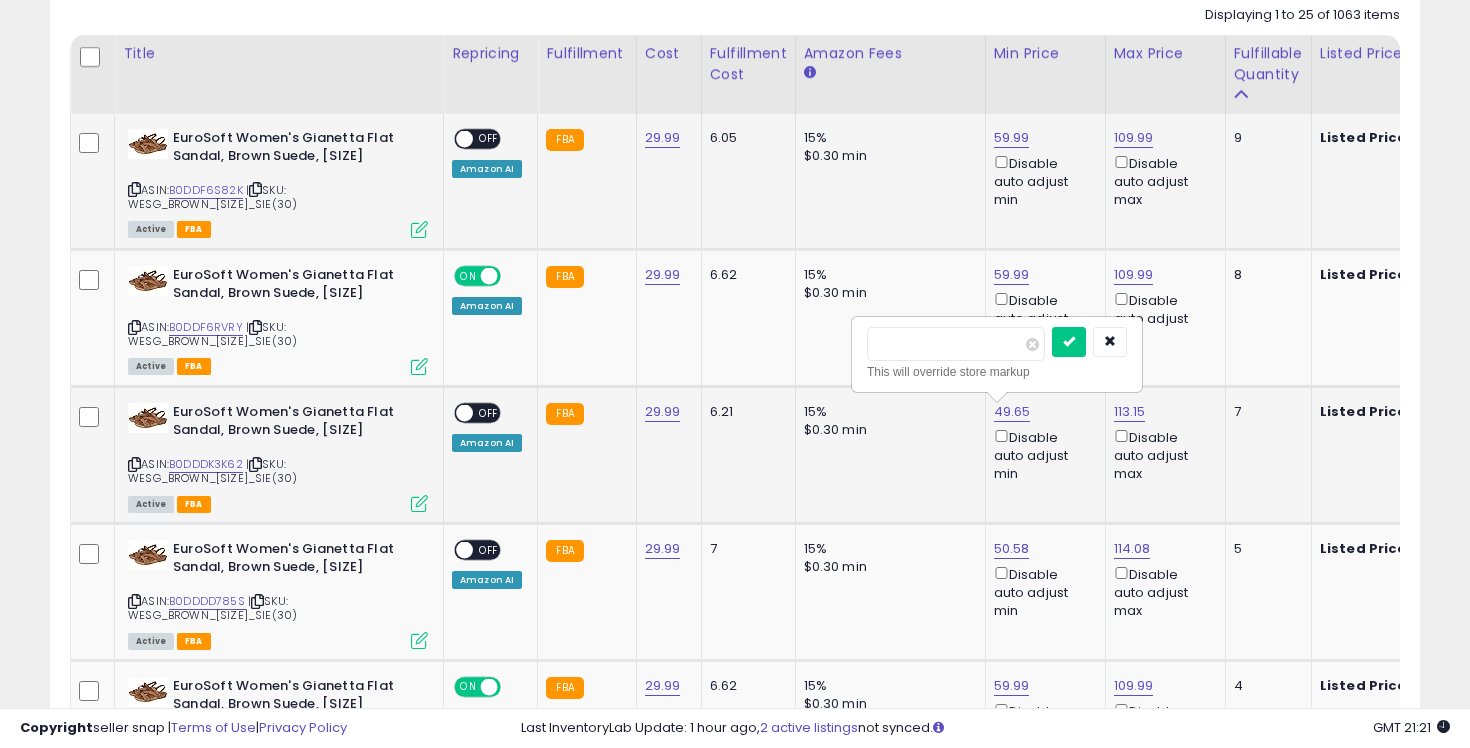drag, startPoint x: 921, startPoint y: 346, endPoint x: 875, endPoint y: 344, distance: 46.043457 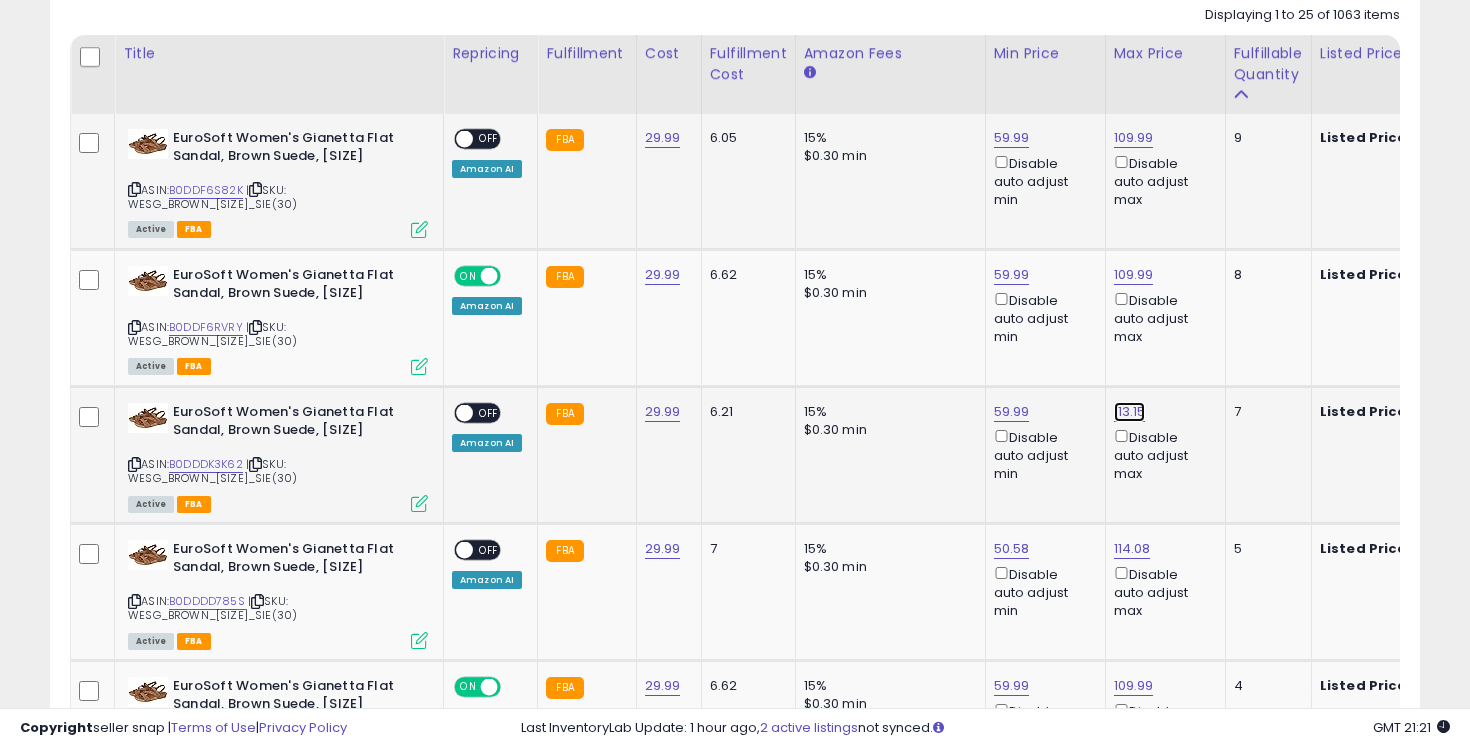 click on "113.15" at bounding box center (1134, 138) 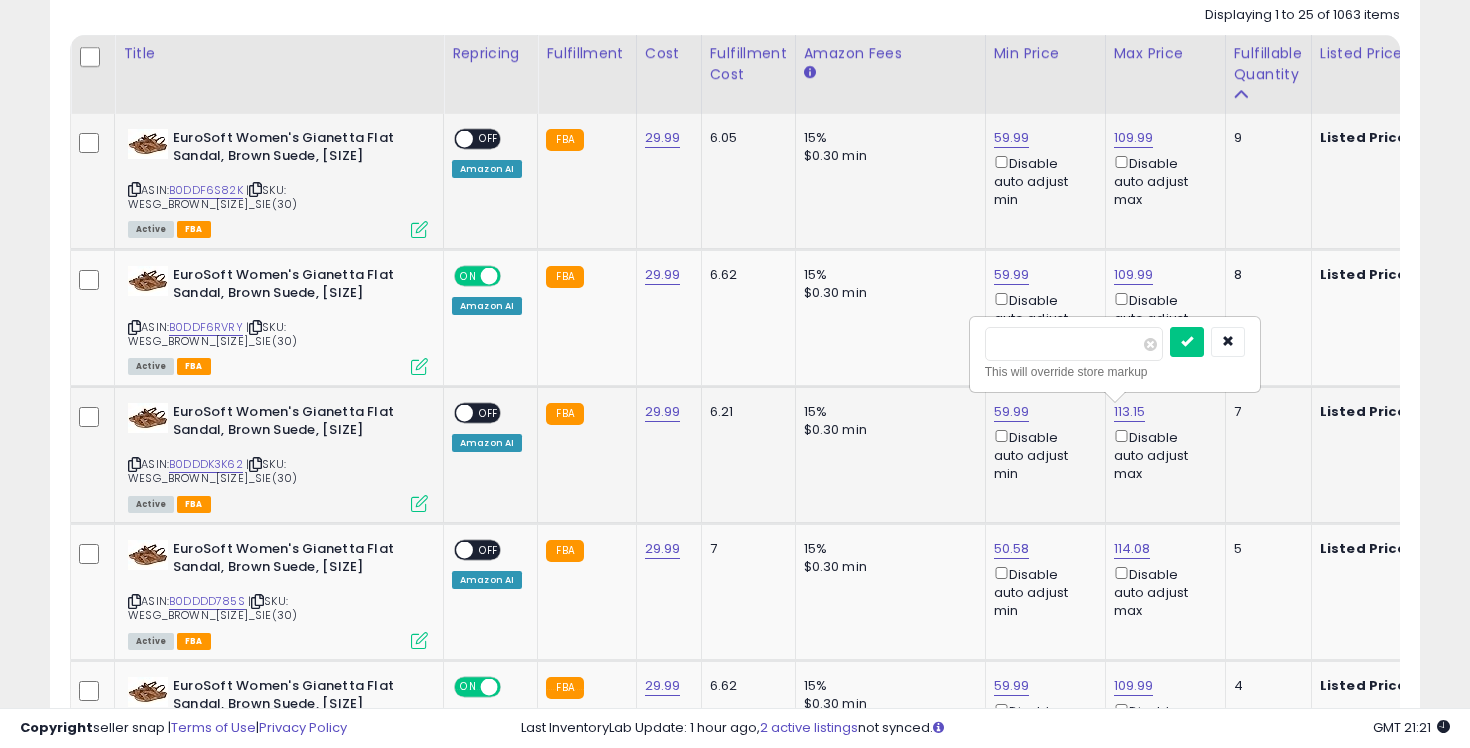 drag, startPoint x: 1048, startPoint y: 336, endPoint x: 1005, endPoint y: 335, distance: 43.011627 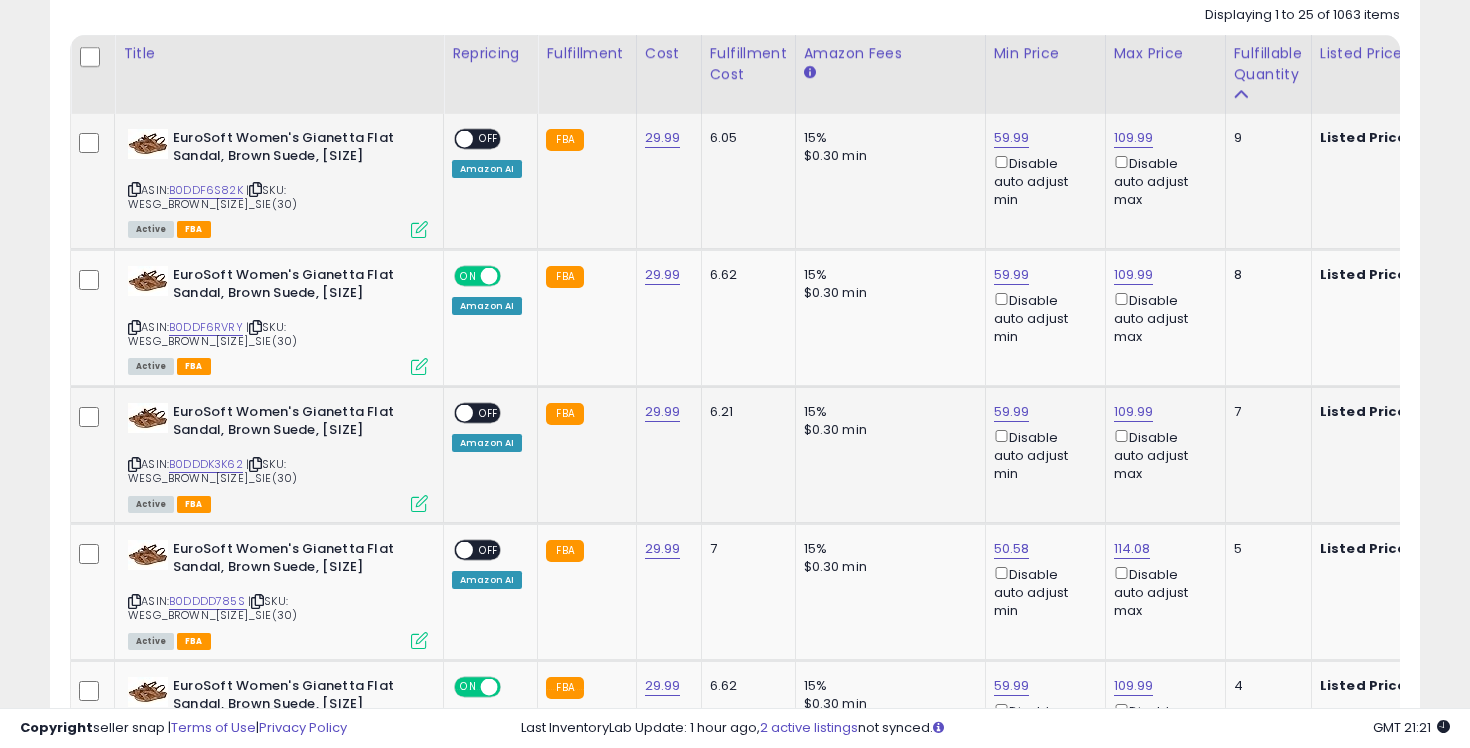 click at bounding box center [464, 412] 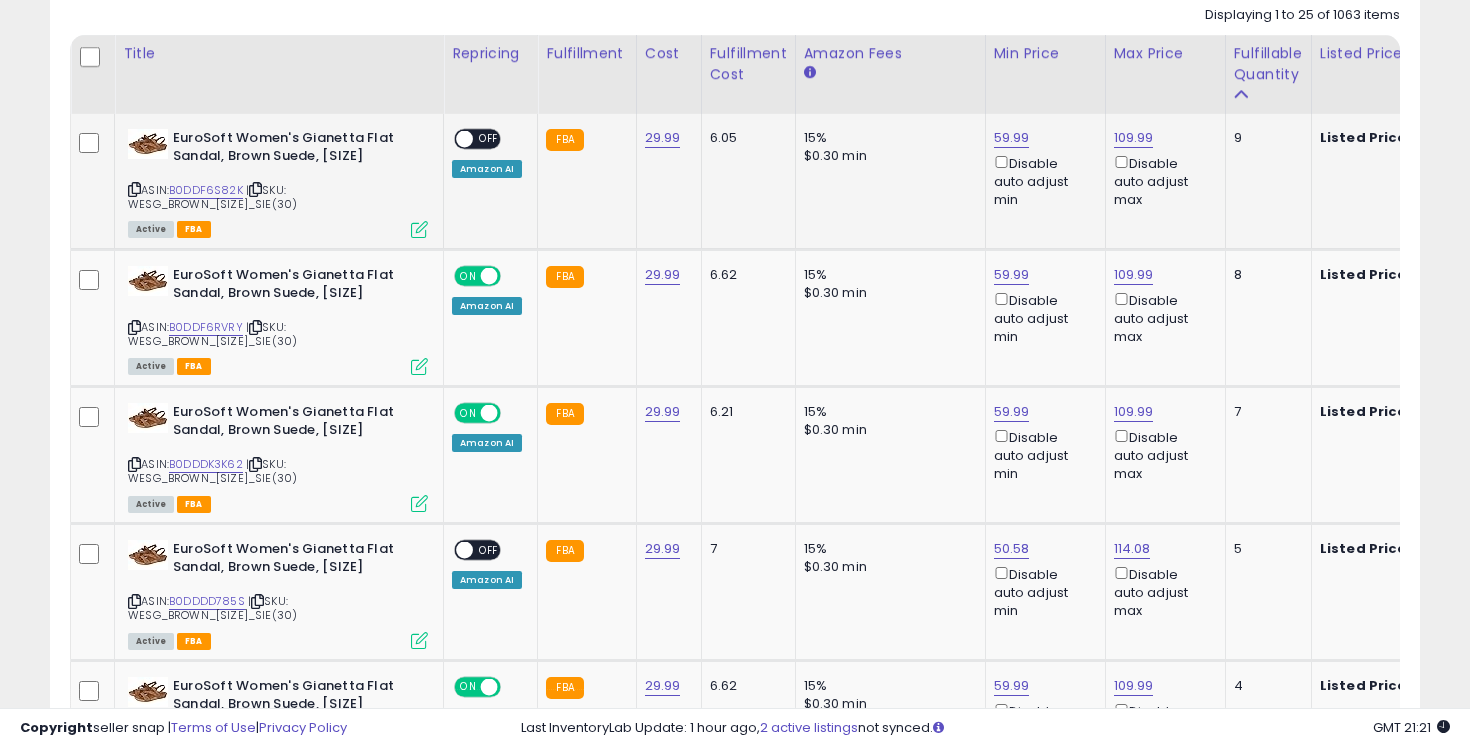 click at bounding box center [464, 138] 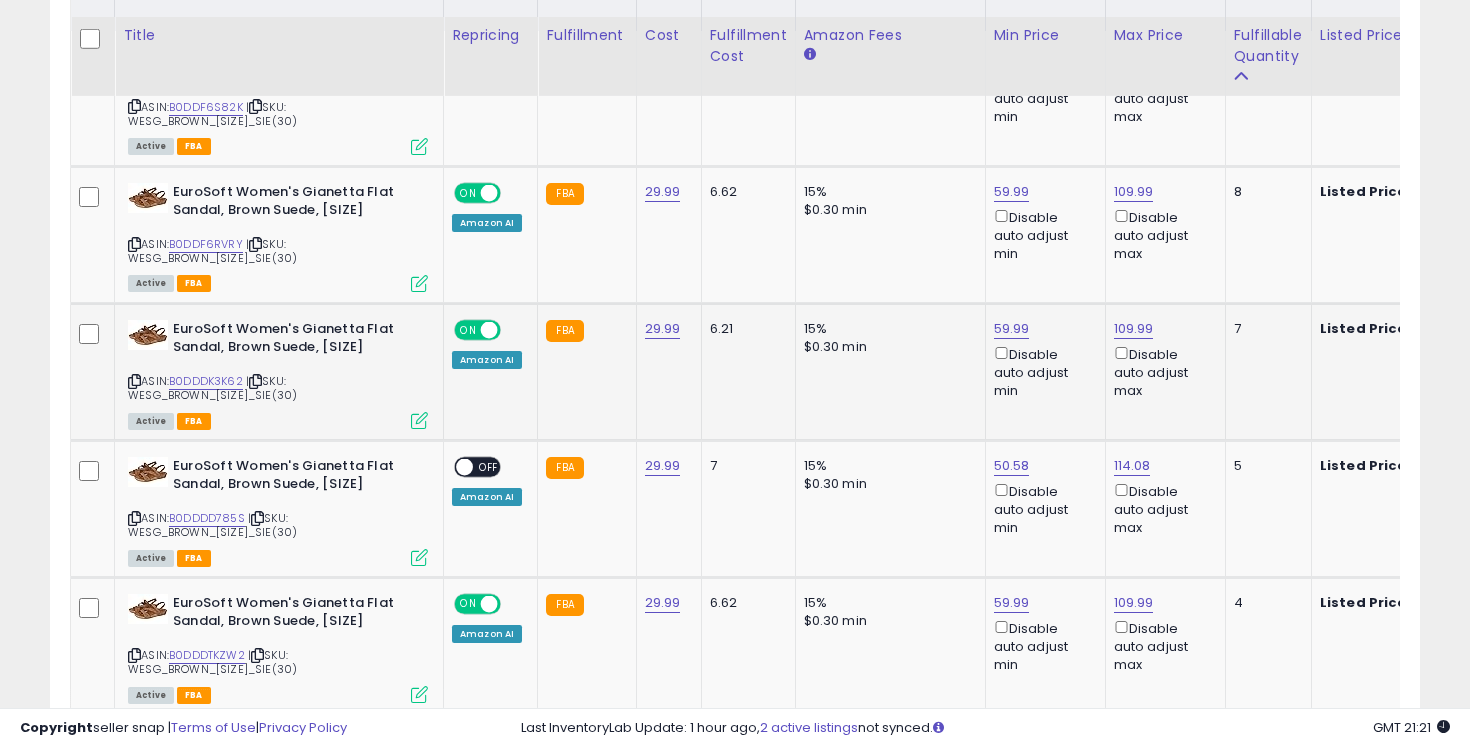 scroll, scrollTop: 1116, scrollLeft: 0, axis: vertical 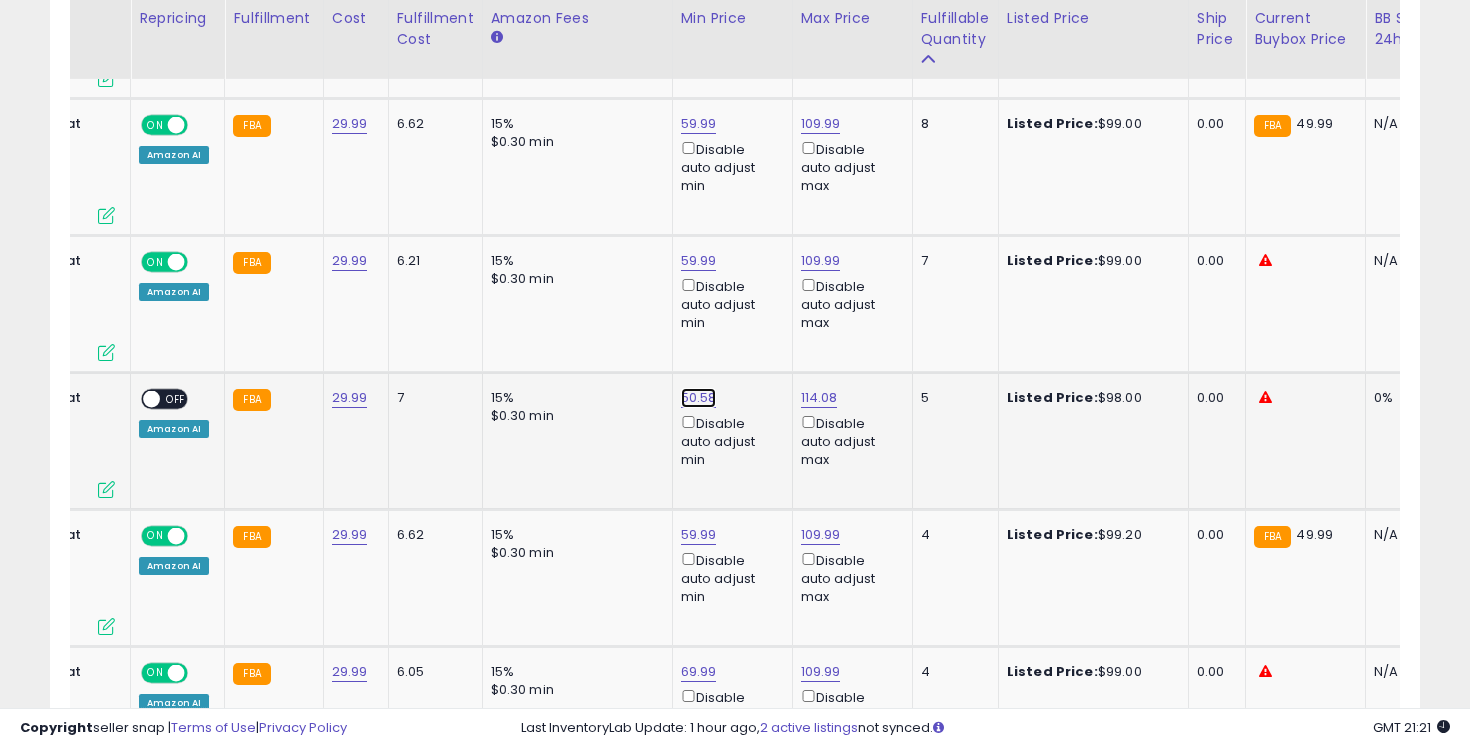 click on "50.58" at bounding box center [699, -13] 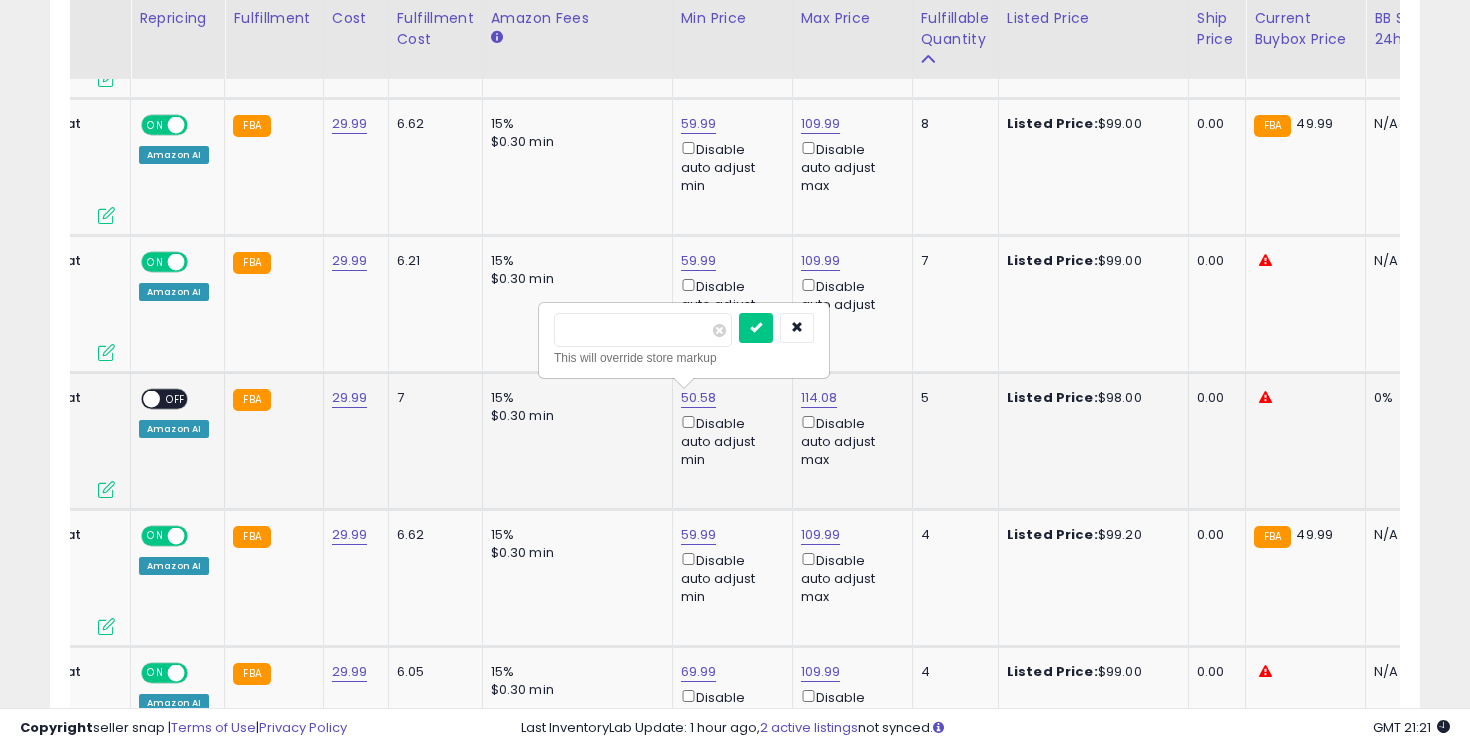 drag, startPoint x: 616, startPoint y: 328, endPoint x: 575, endPoint y: 329, distance: 41.01219 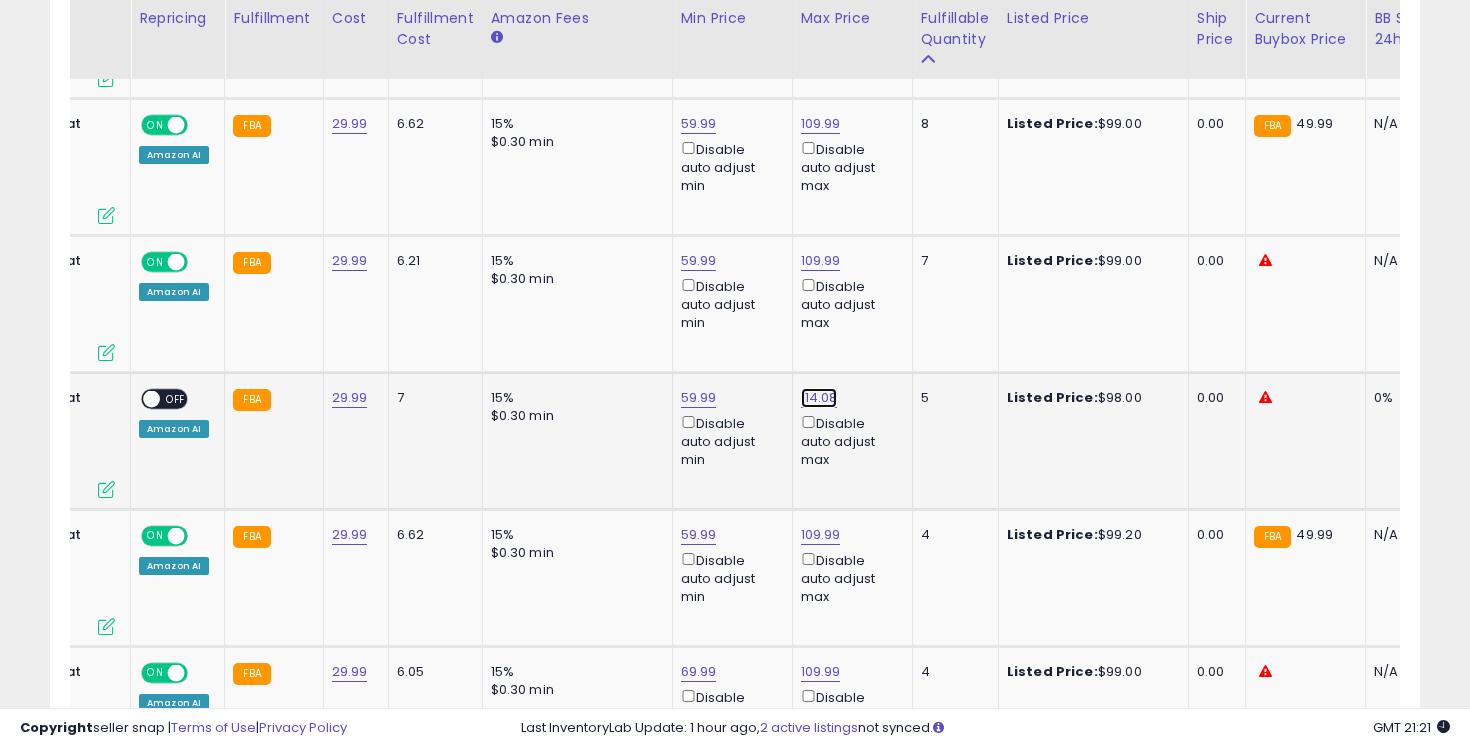 click on "114.08" at bounding box center (821, -13) 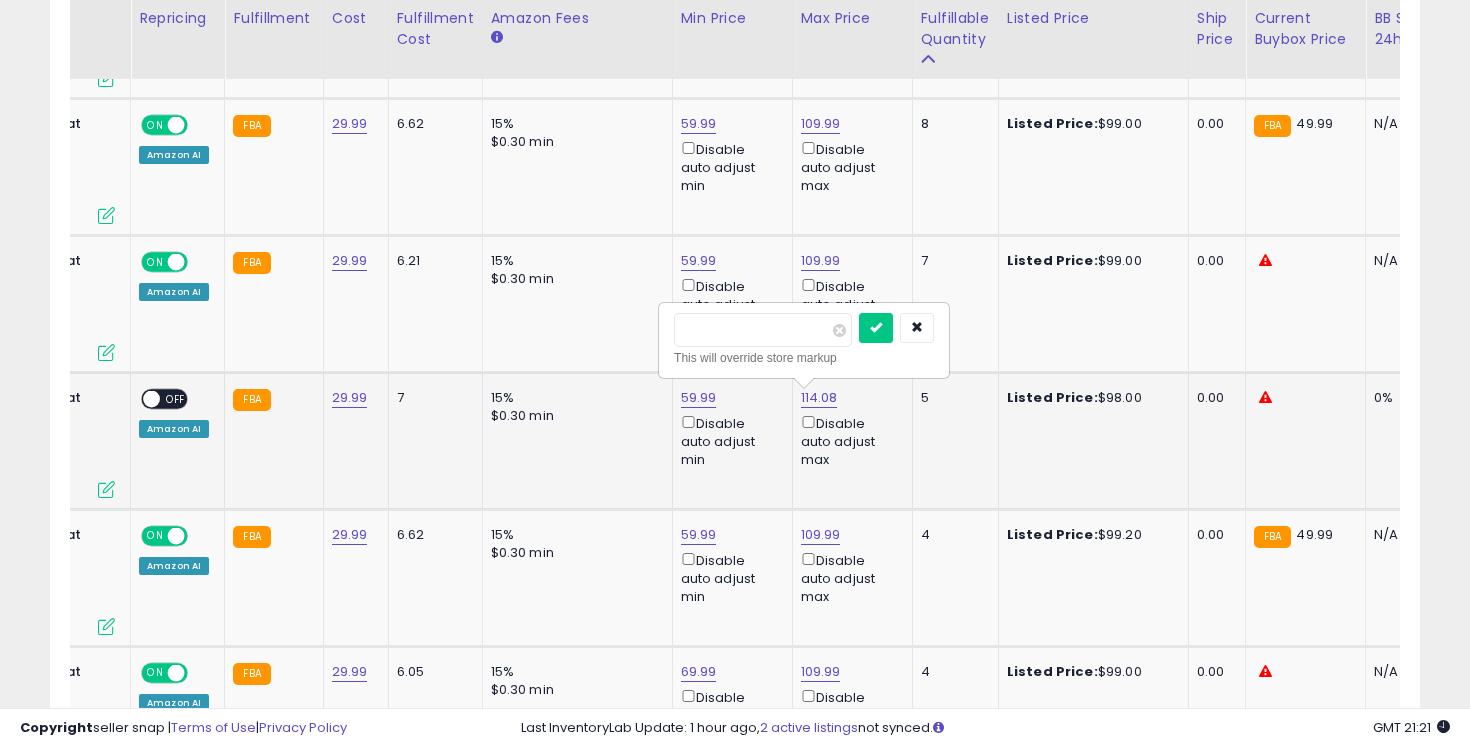 drag, startPoint x: 748, startPoint y: 332, endPoint x: 701, endPoint y: 330, distance: 47.042534 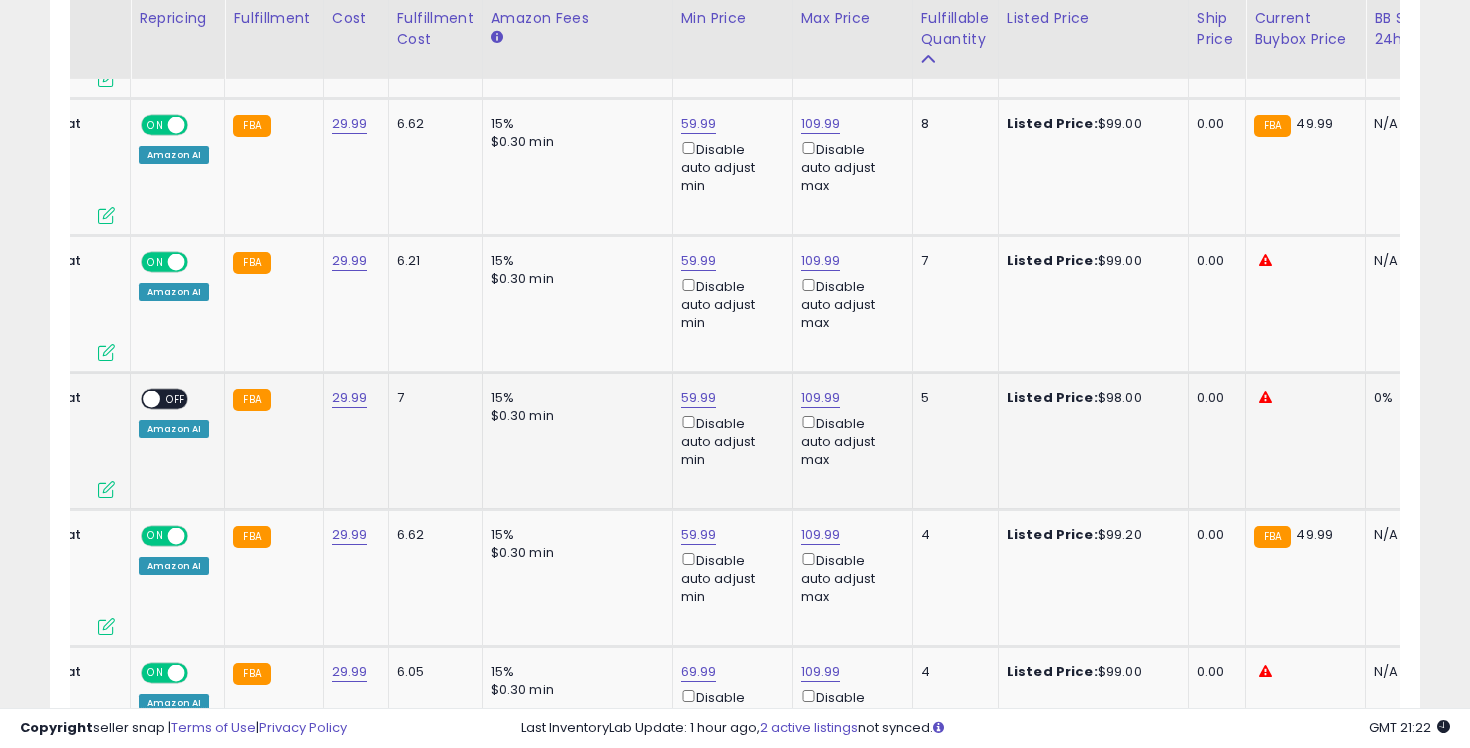 click at bounding box center (151, 398) 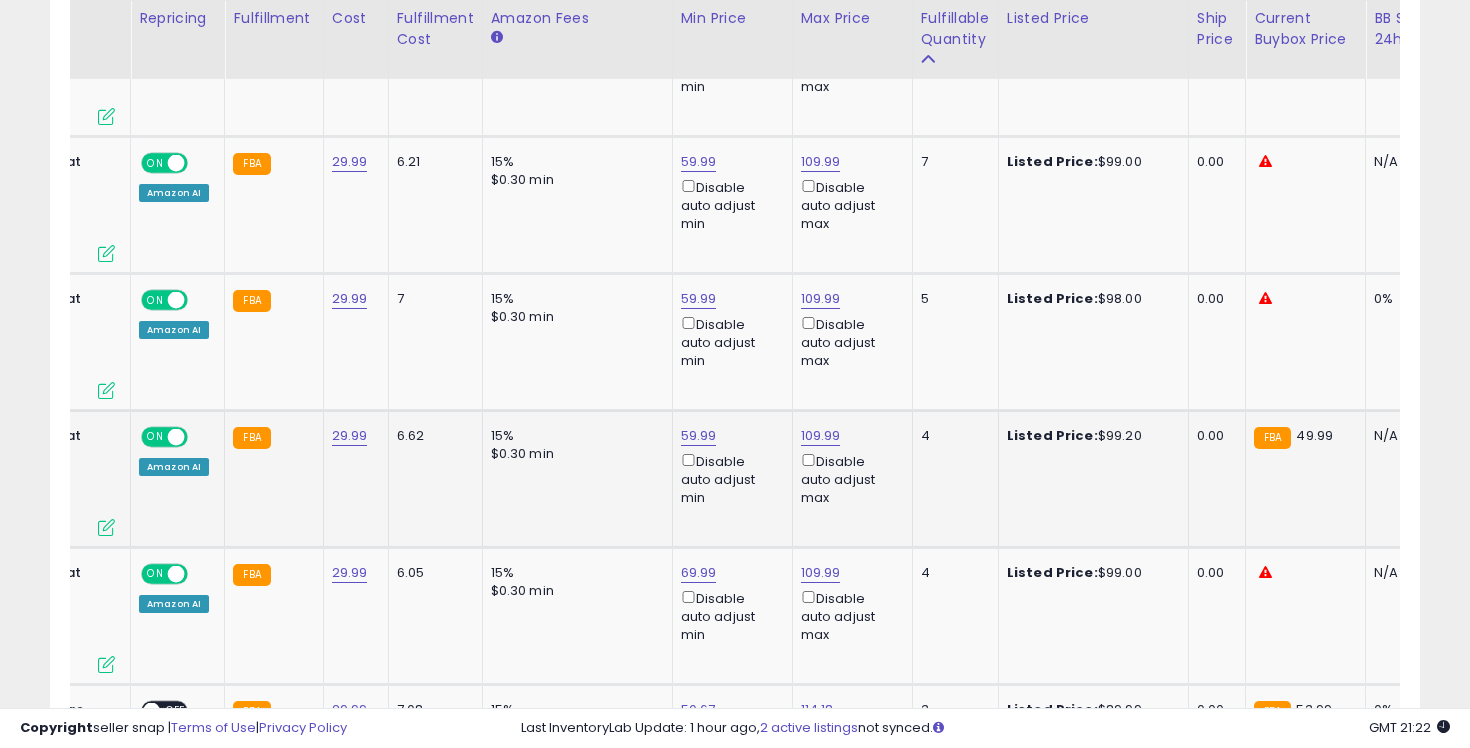 scroll, scrollTop: 1344, scrollLeft: 0, axis: vertical 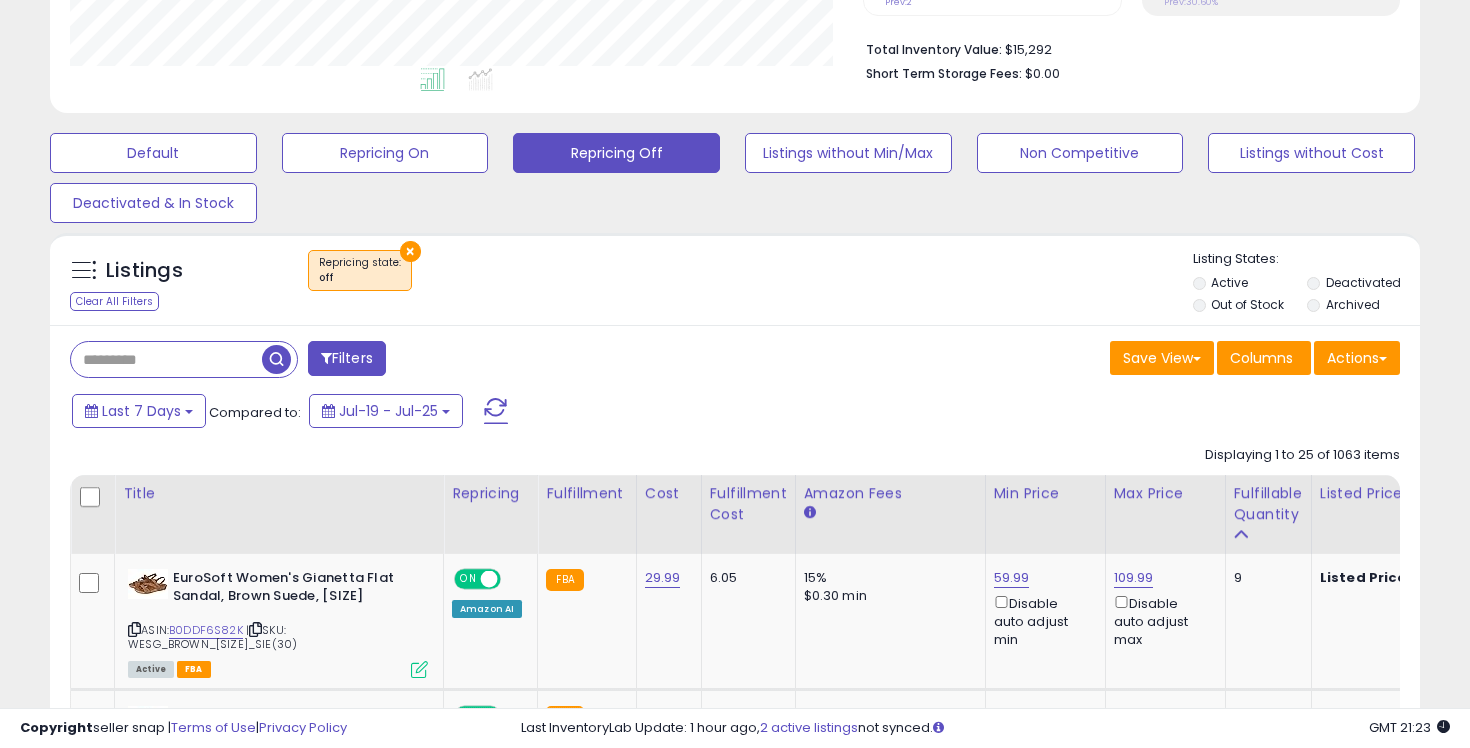click at bounding box center (496, 411) 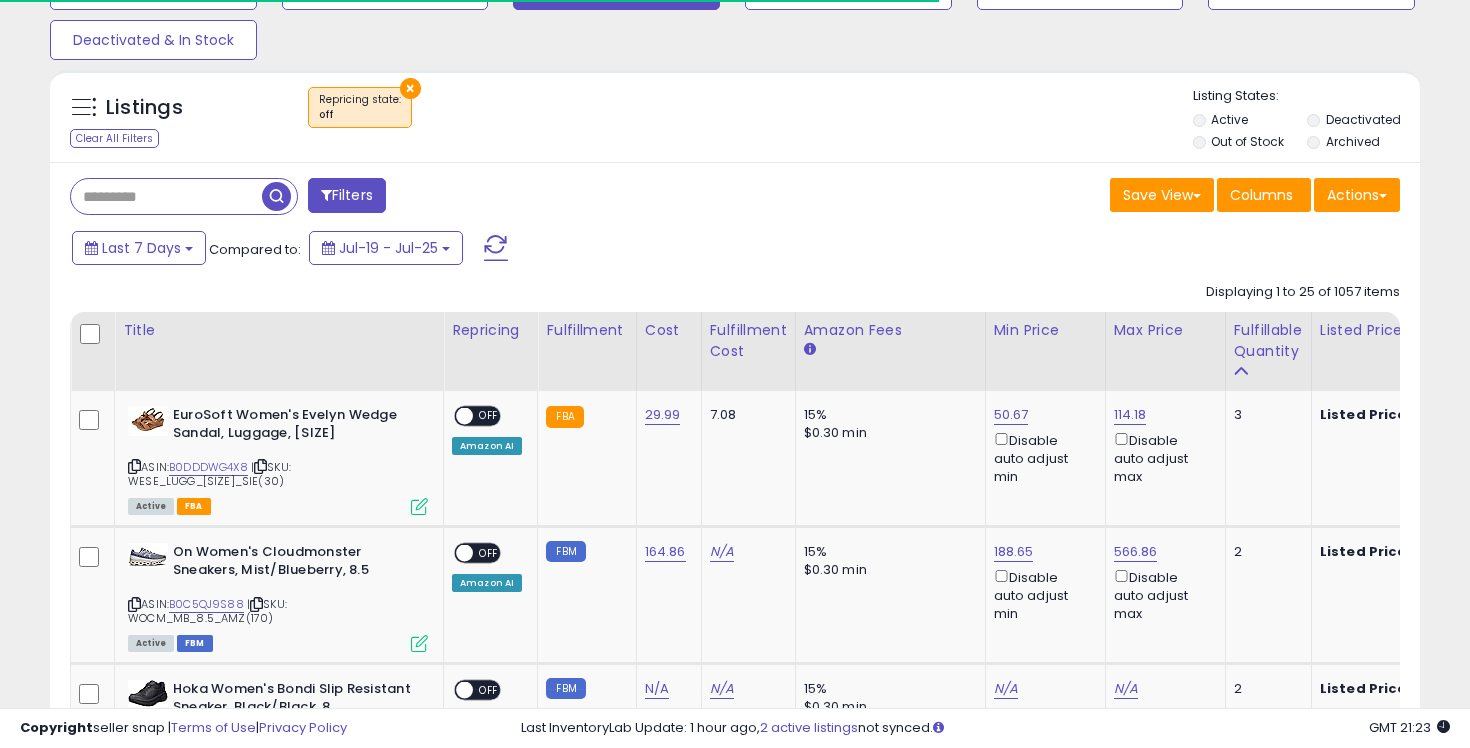 scroll, scrollTop: 872, scrollLeft: 0, axis: vertical 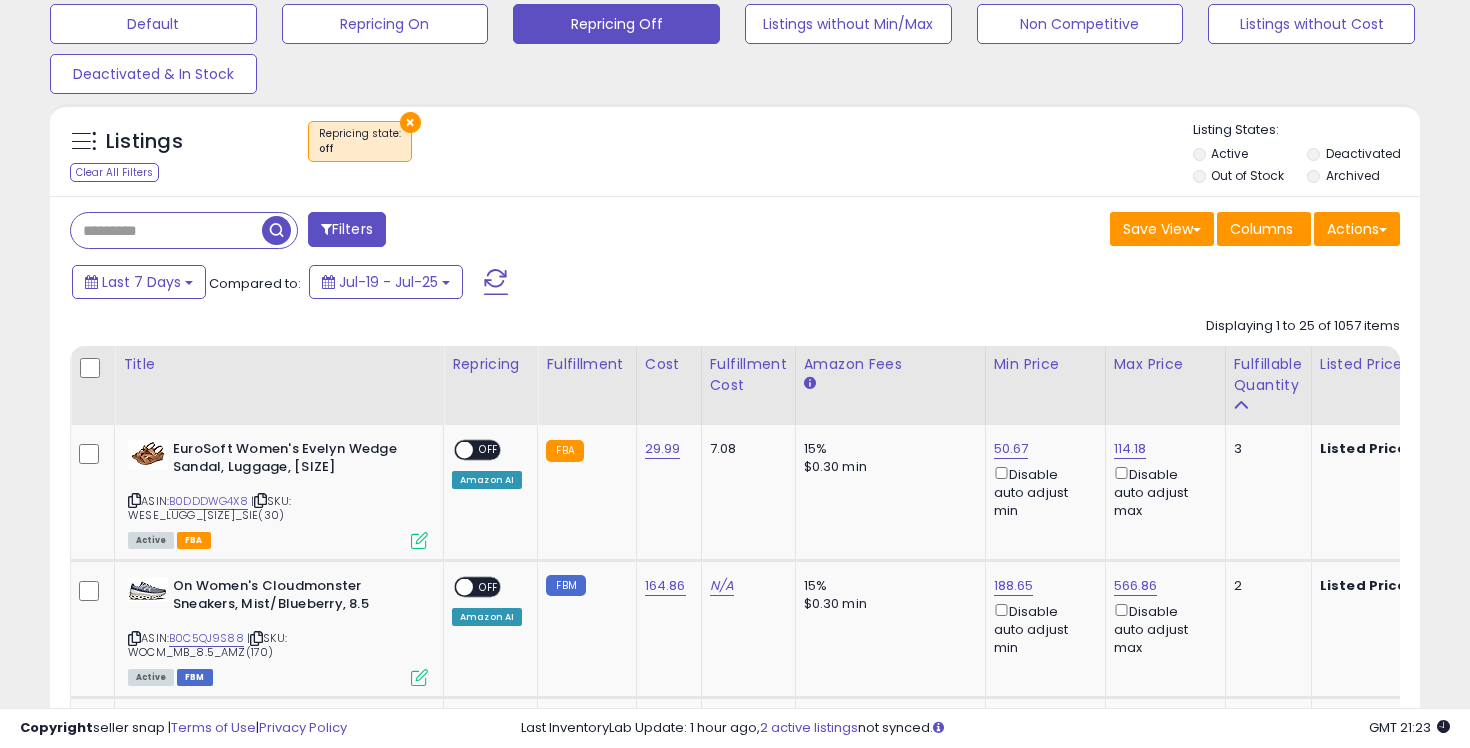 click on "×" at bounding box center (410, 122) 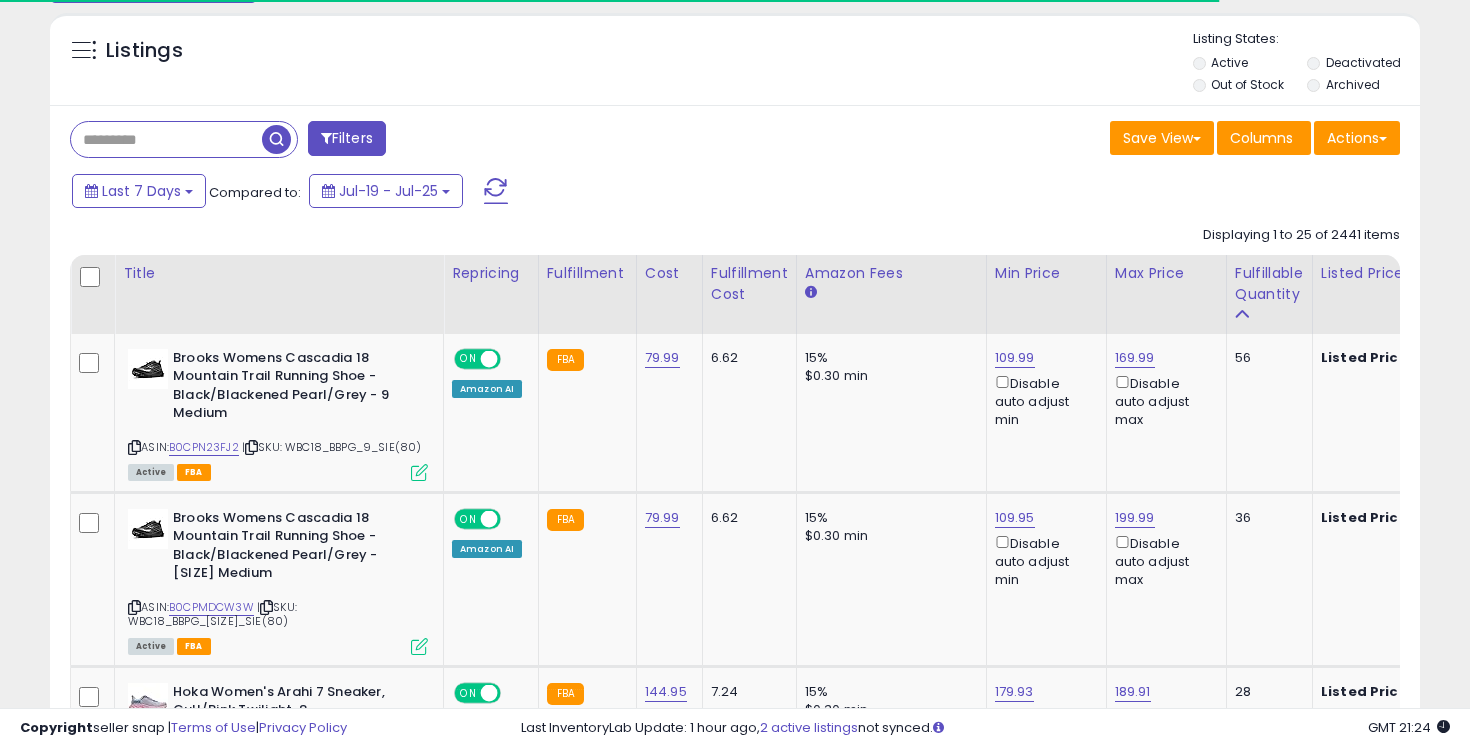 scroll, scrollTop: 831, scrollLeft: 0, axis: vertical 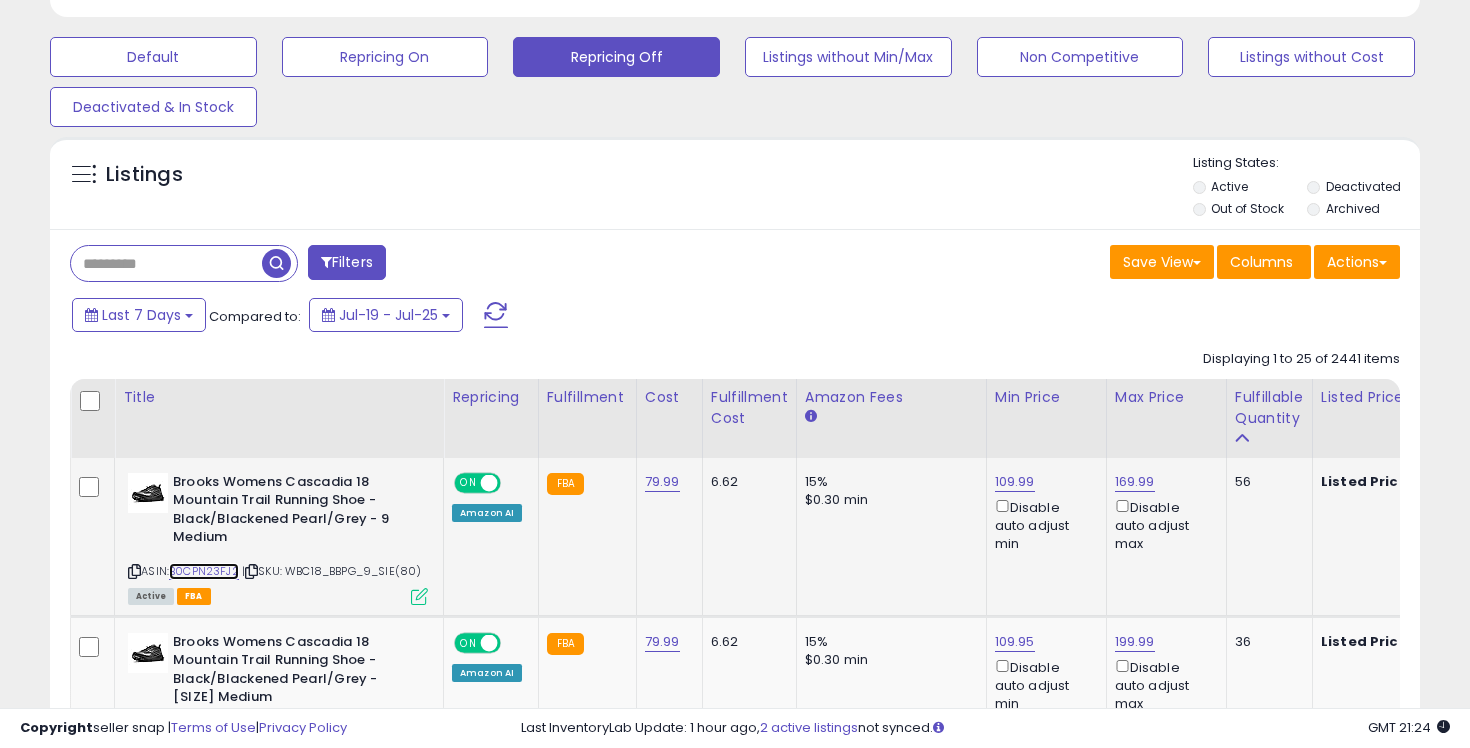 click on "B0CPN23FJ2" at bounding box center (204, 571) 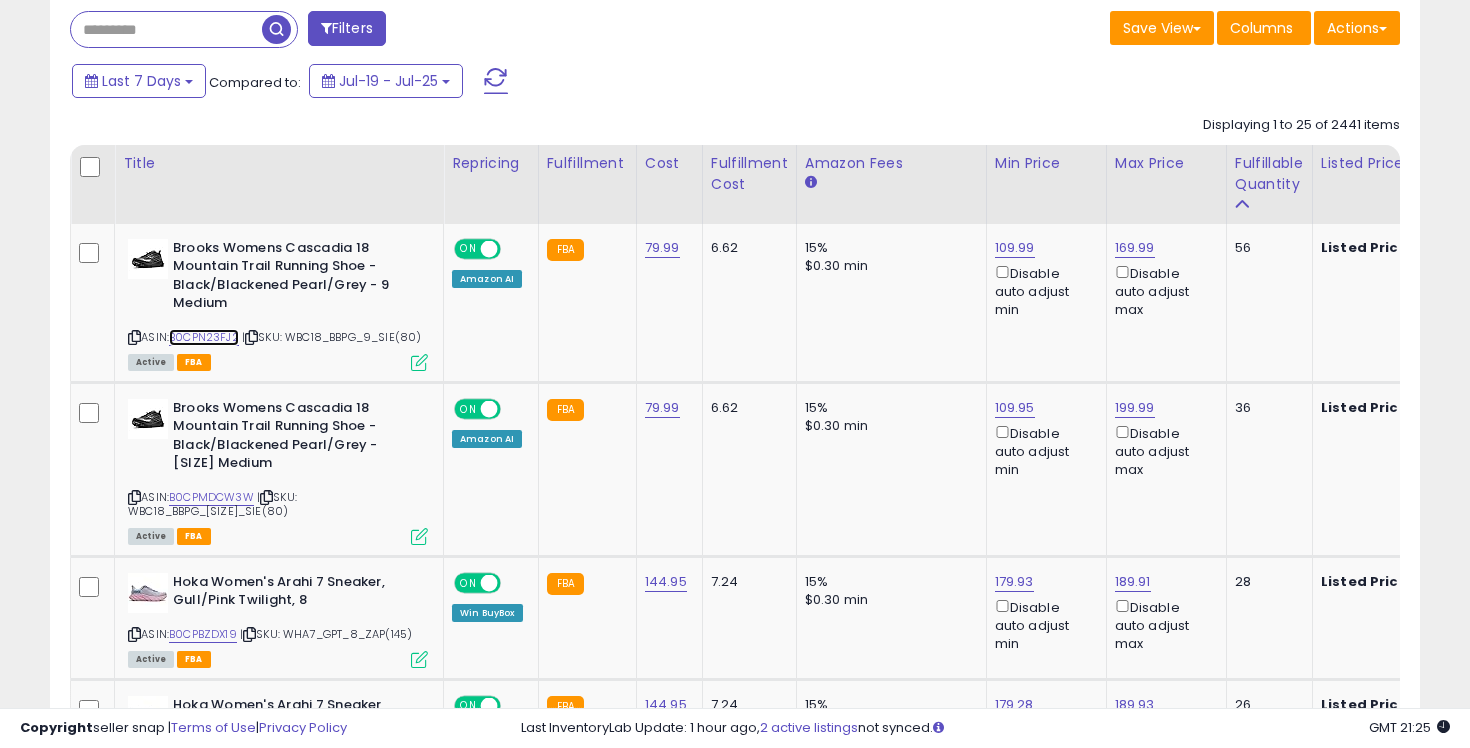 scroll, scrollTop: 856, scrollLeft: 0, axis: vertical 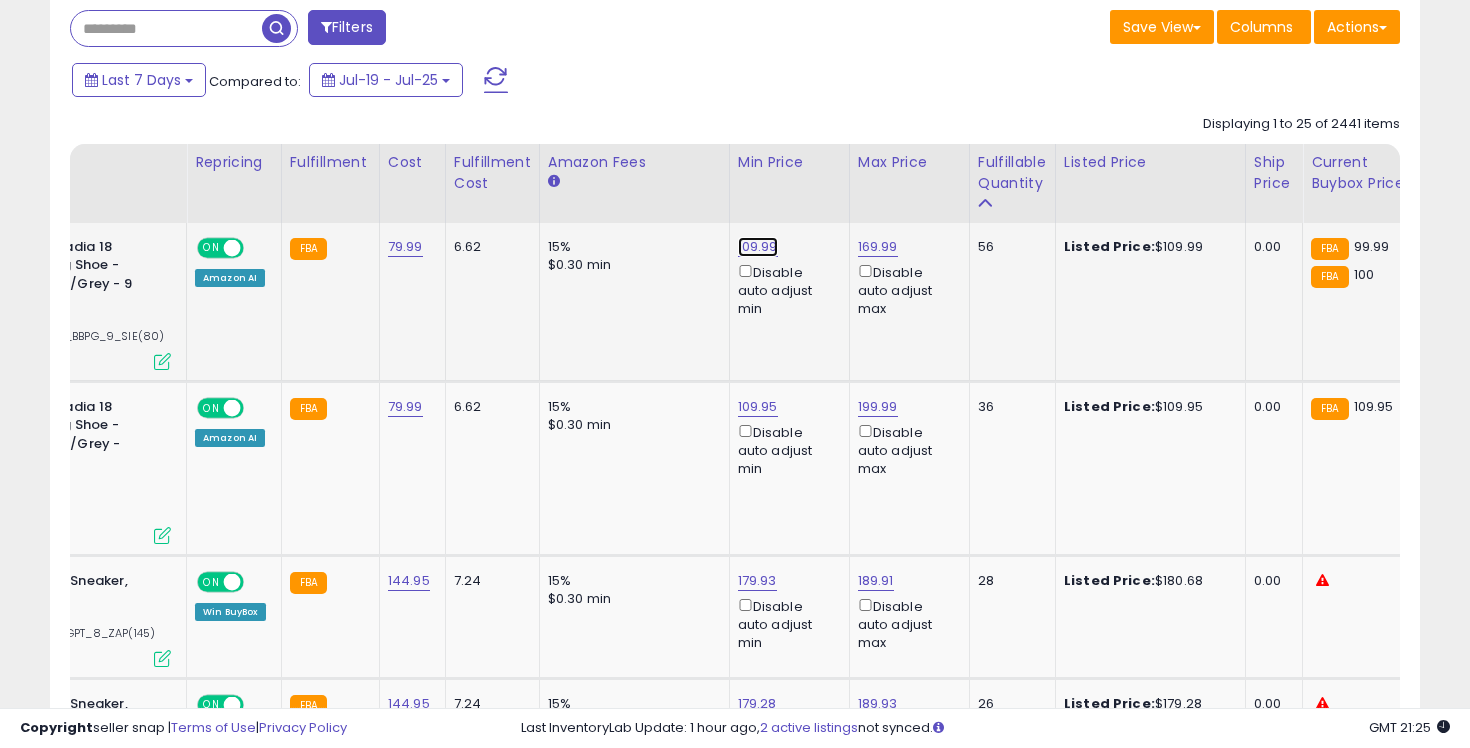 click on "109.99" at bounding box center (758, 247) 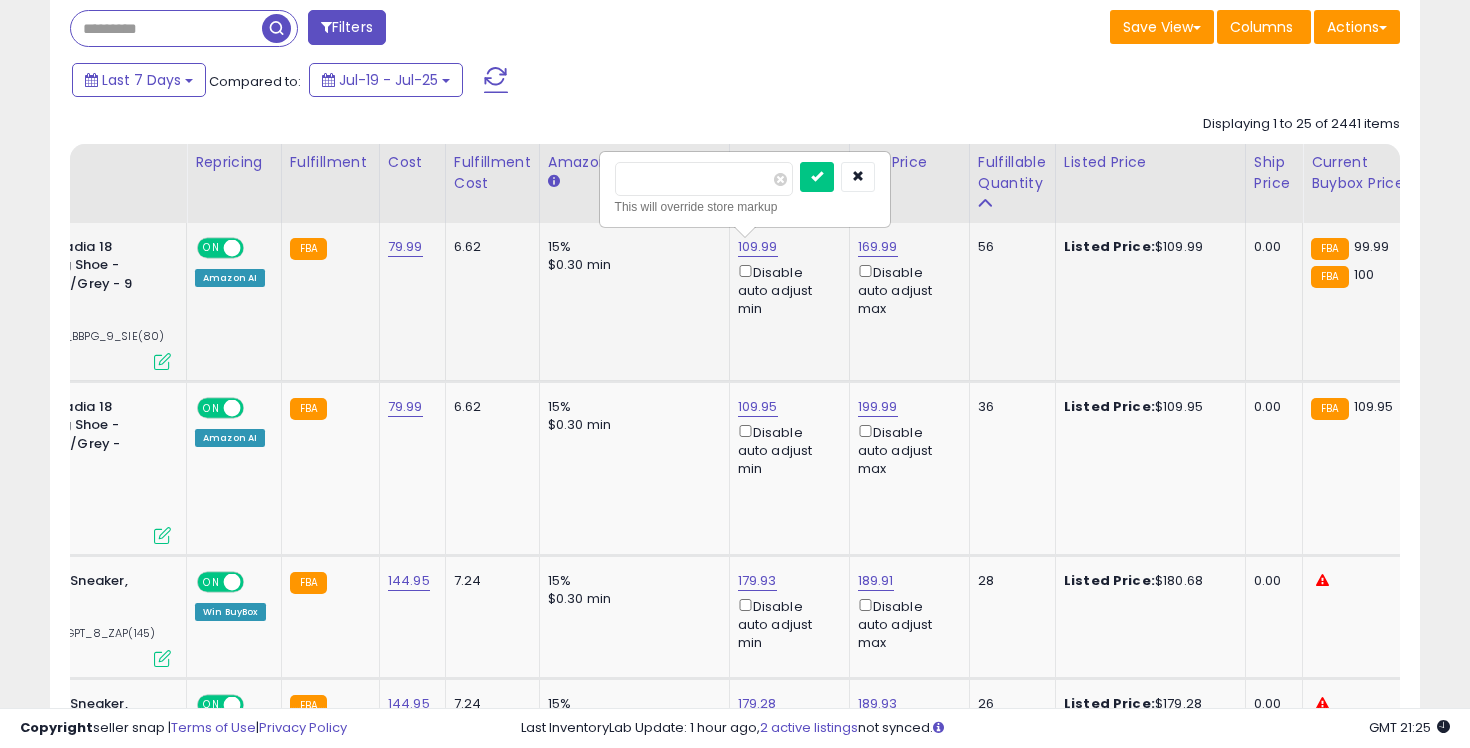click on "******" at bounding box center (704, 179) 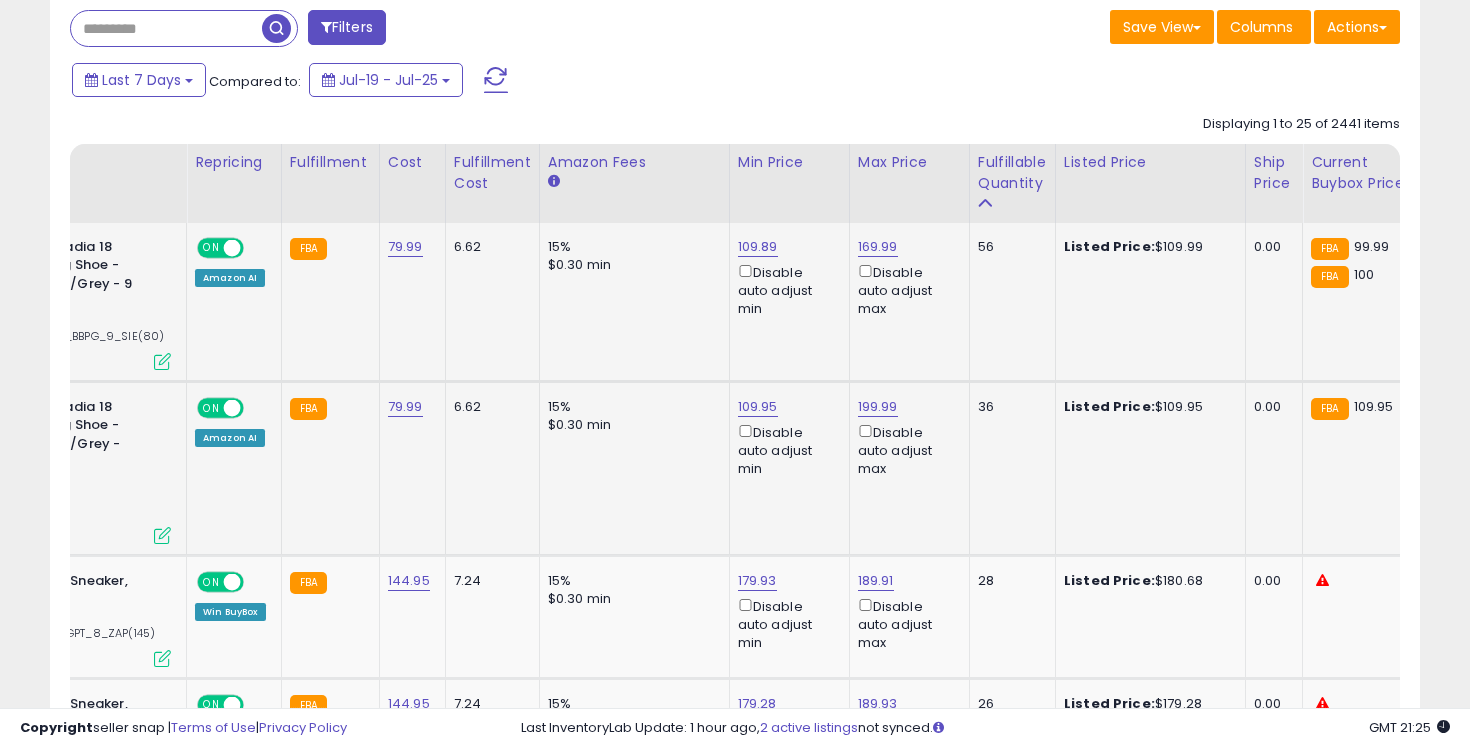 scroll, scrollTop: 0, scrollLeft: 0, axis: both 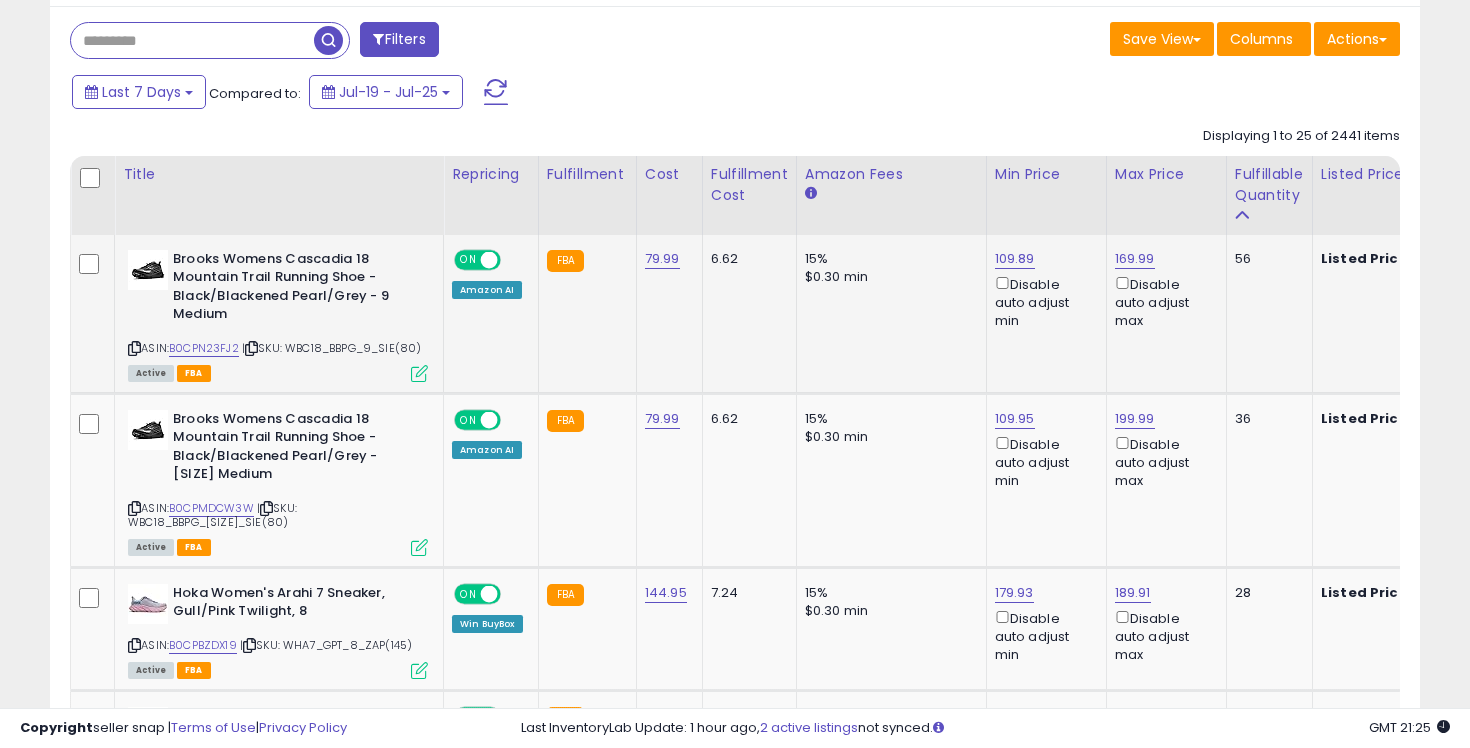 click at bounding box center [192, 40] 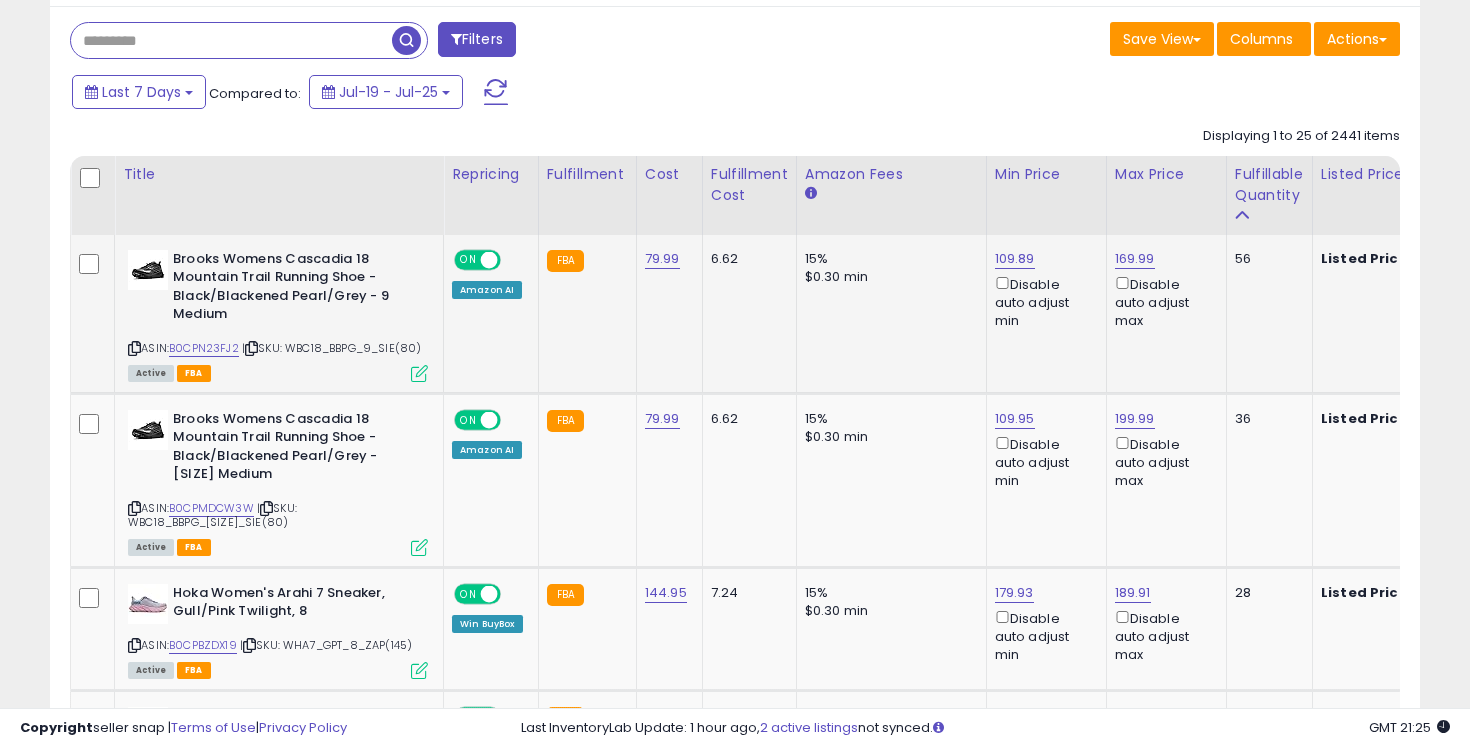 paste on "**********" 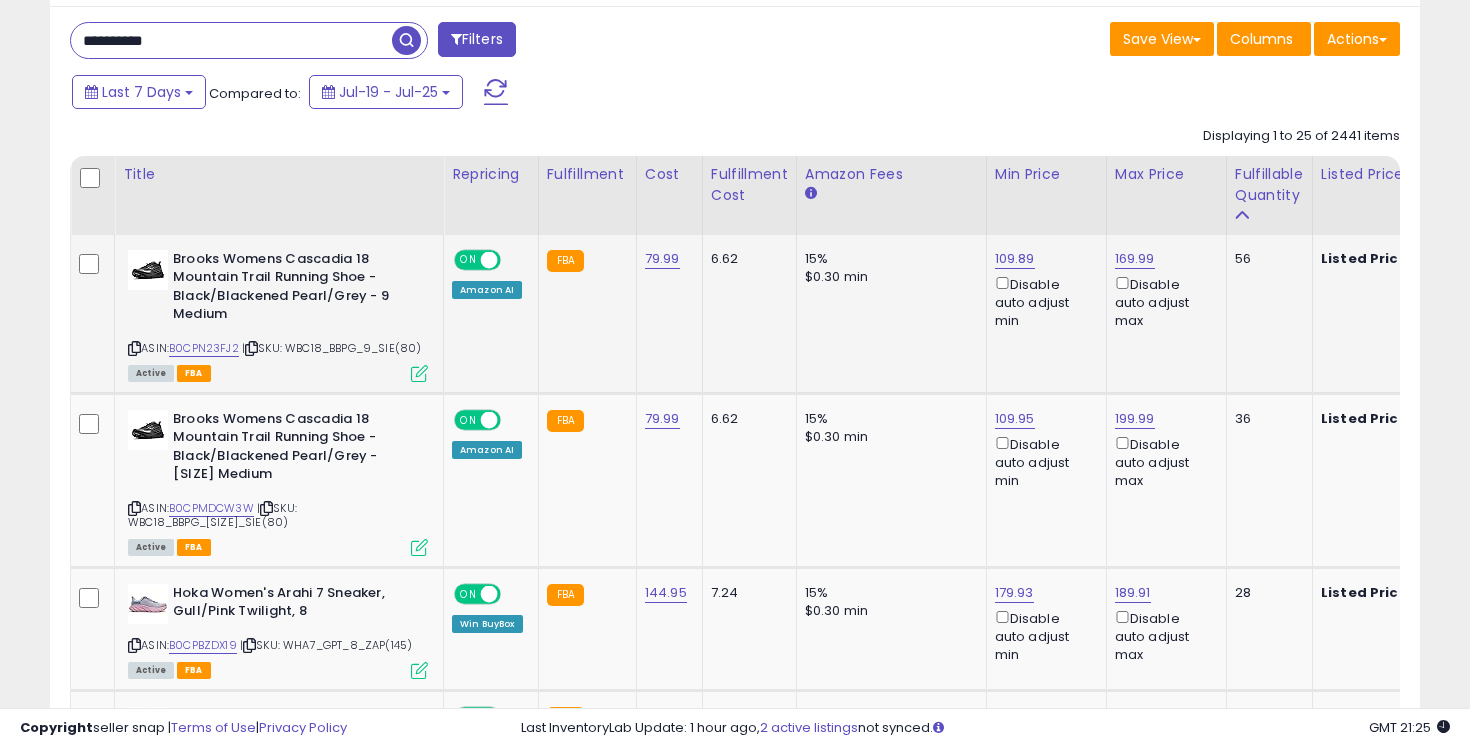 type on "**********" 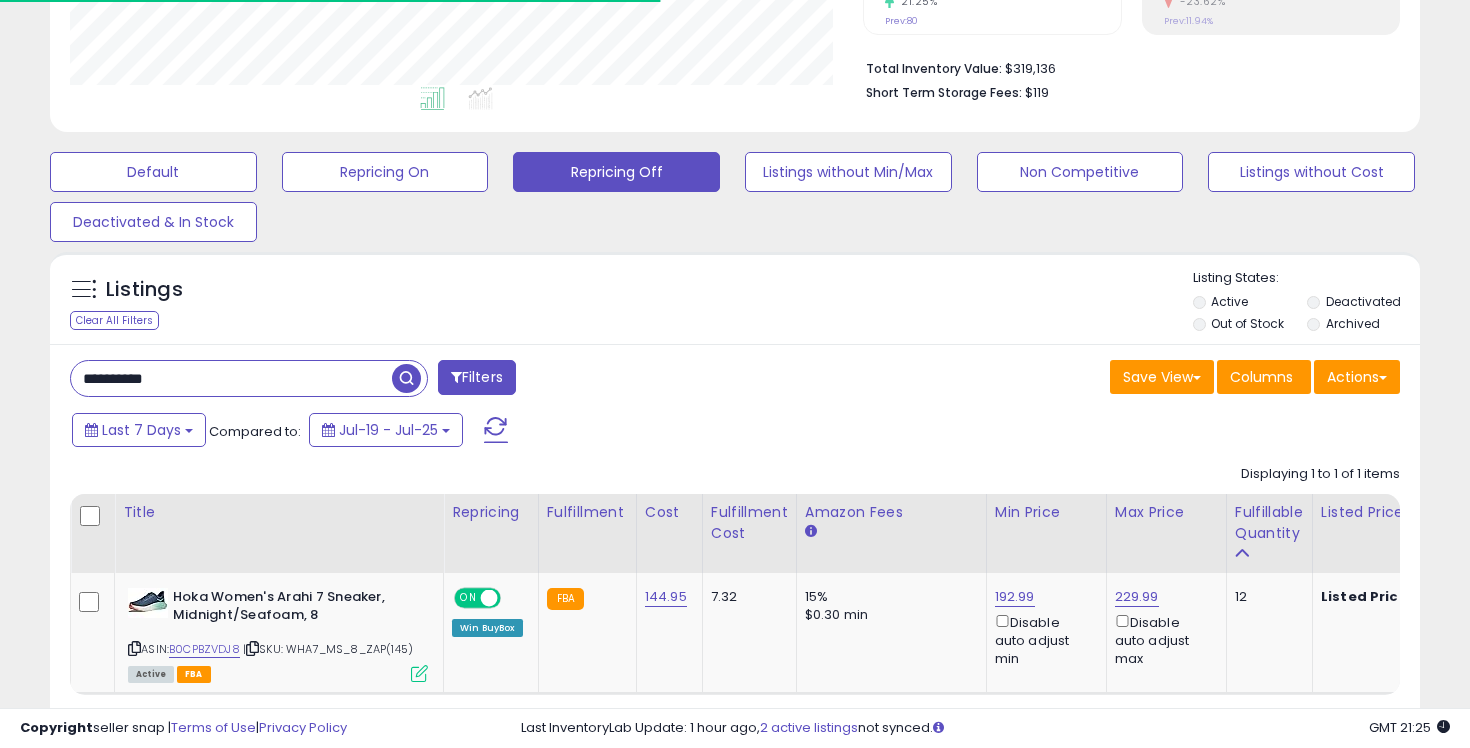 scroll, scrollTop: 608, scrollLeft: 0, axis: vertical 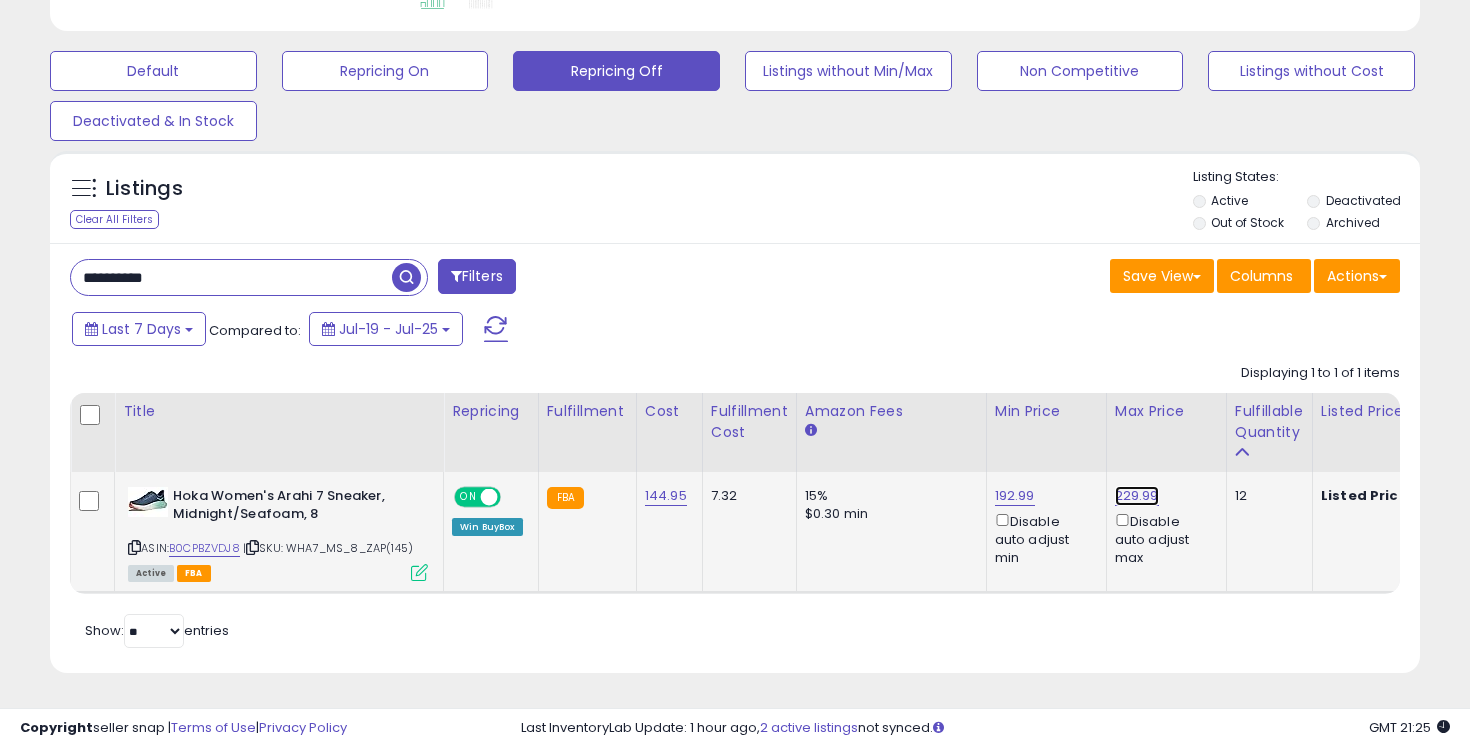 click on "229.99" at bounding box center [1137, 496] 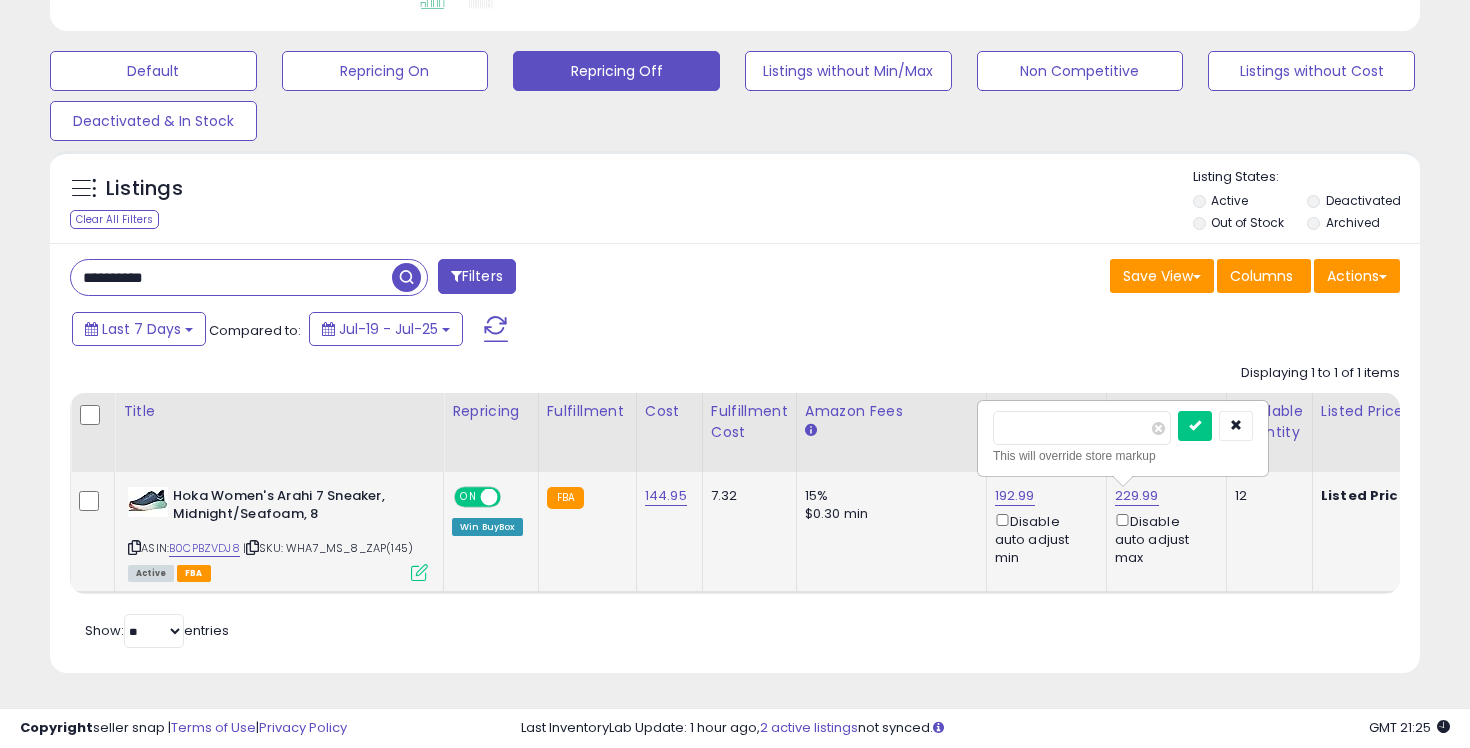 click on "******" at bounding box center (1082, 428) 